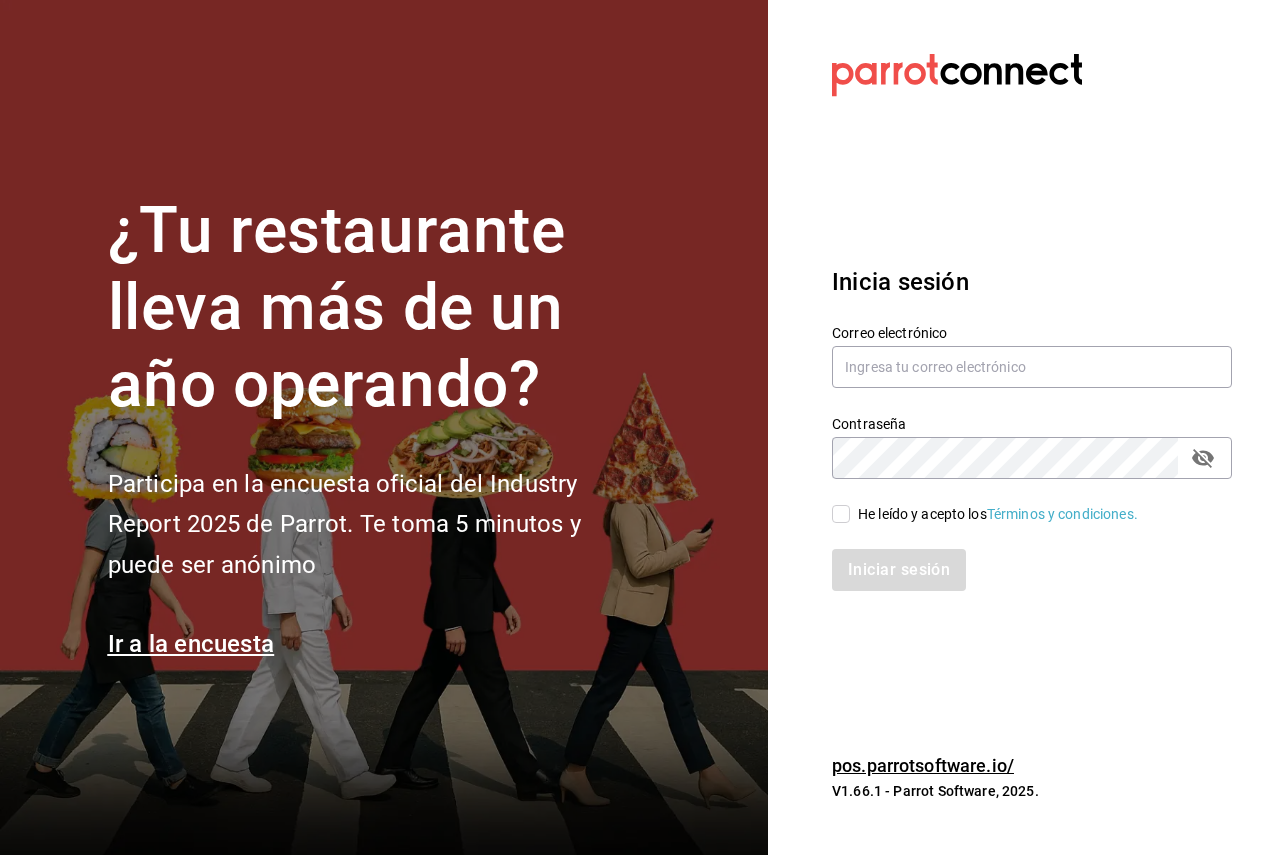 scroll, scrollTop: 0, scrollLeft: 0, axis: both 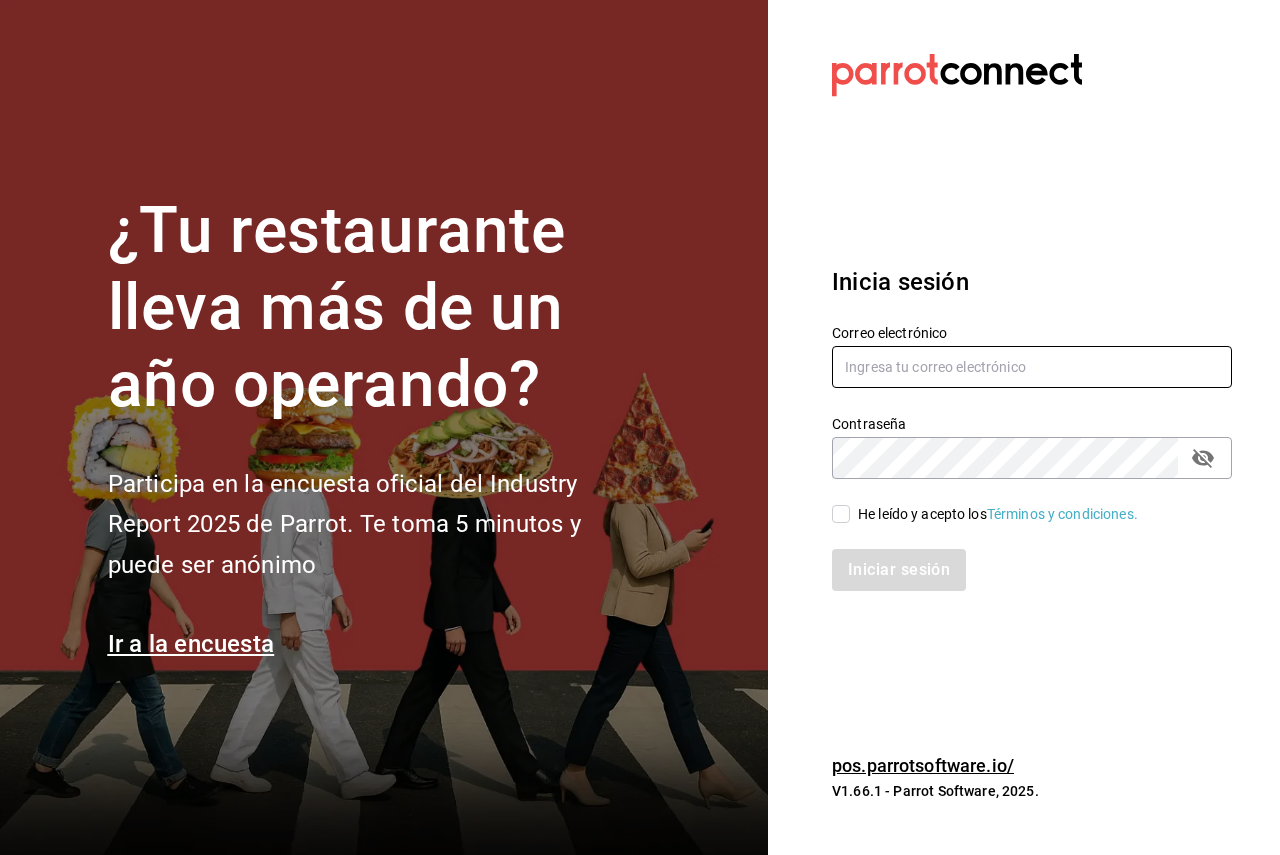 click at bounding box center [1032, 367] 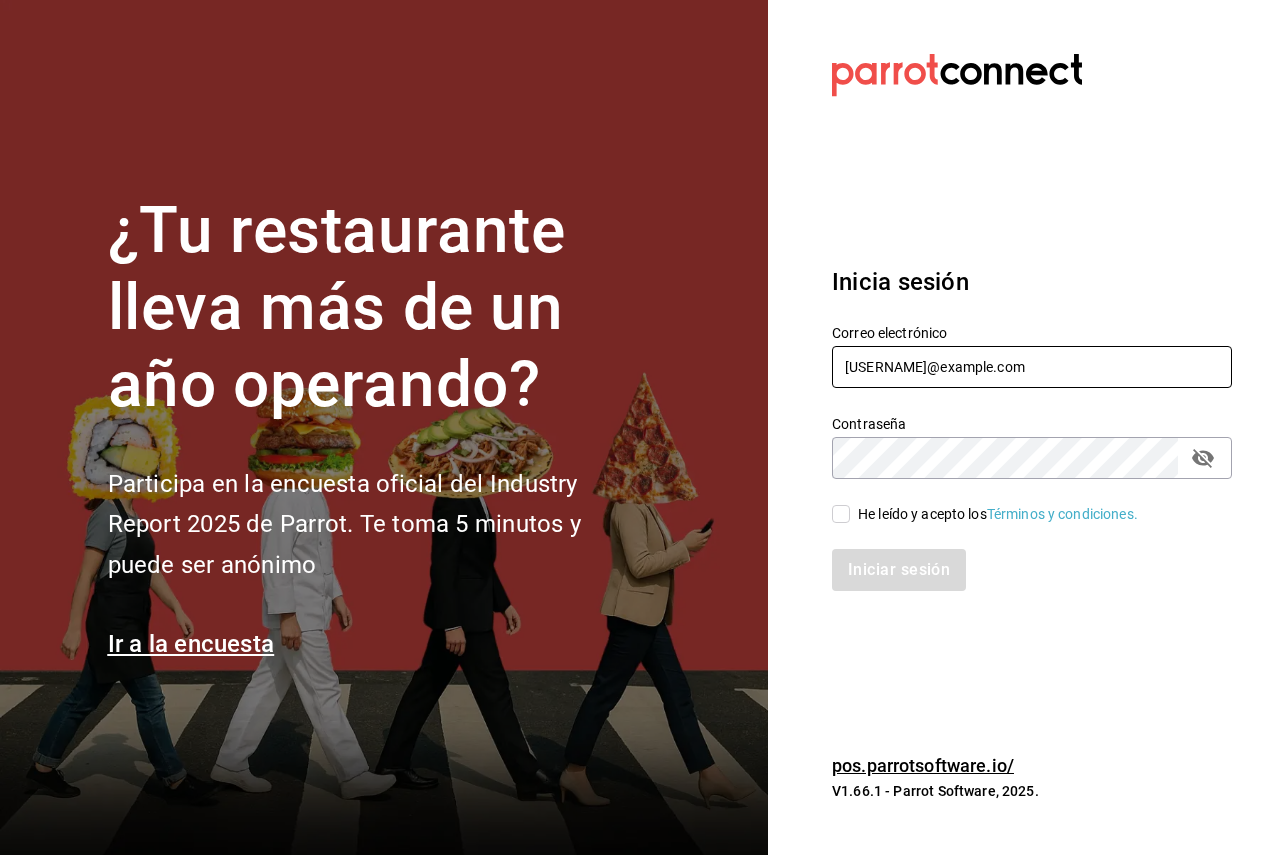 type on "[EMAIL]" 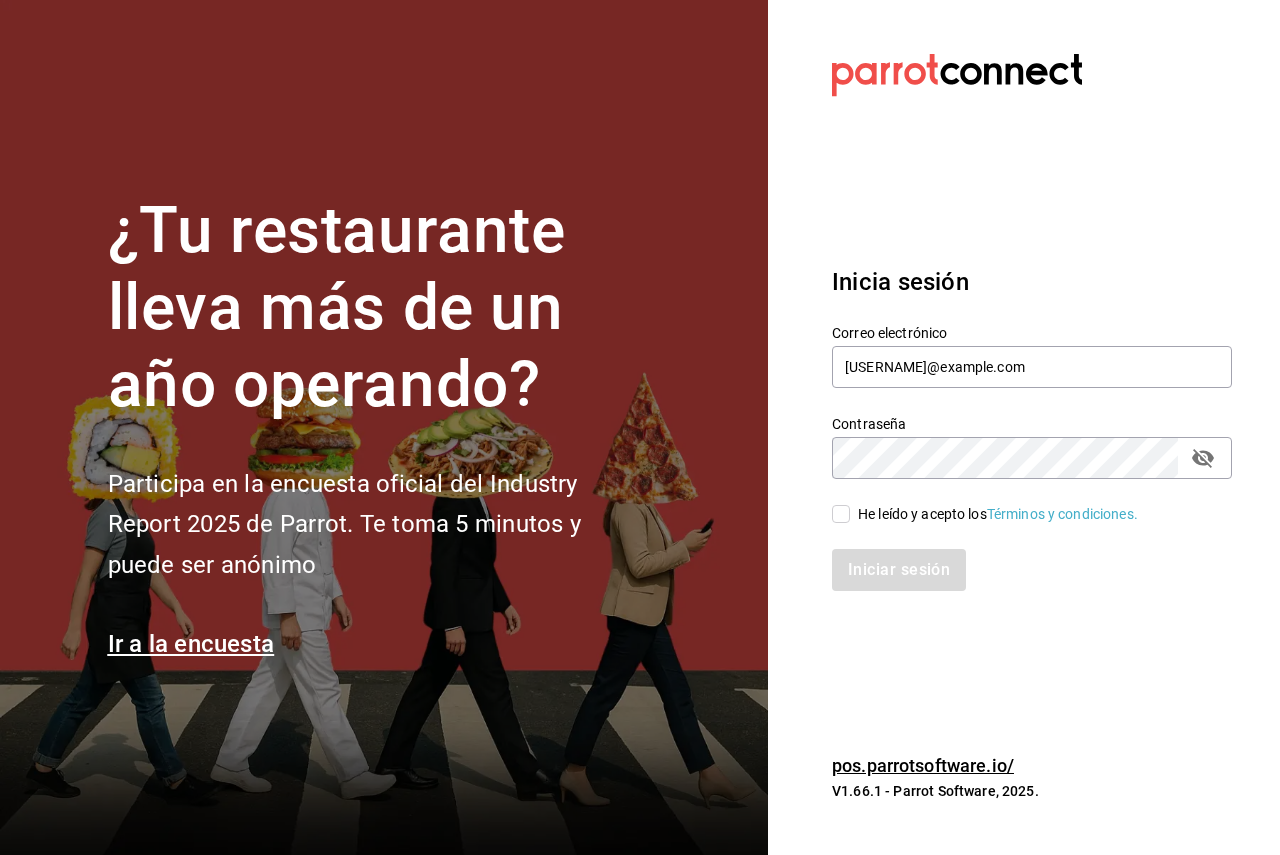 click on "He leído y acepto los  Términos y condiciones." at bounding box center [998, 514] 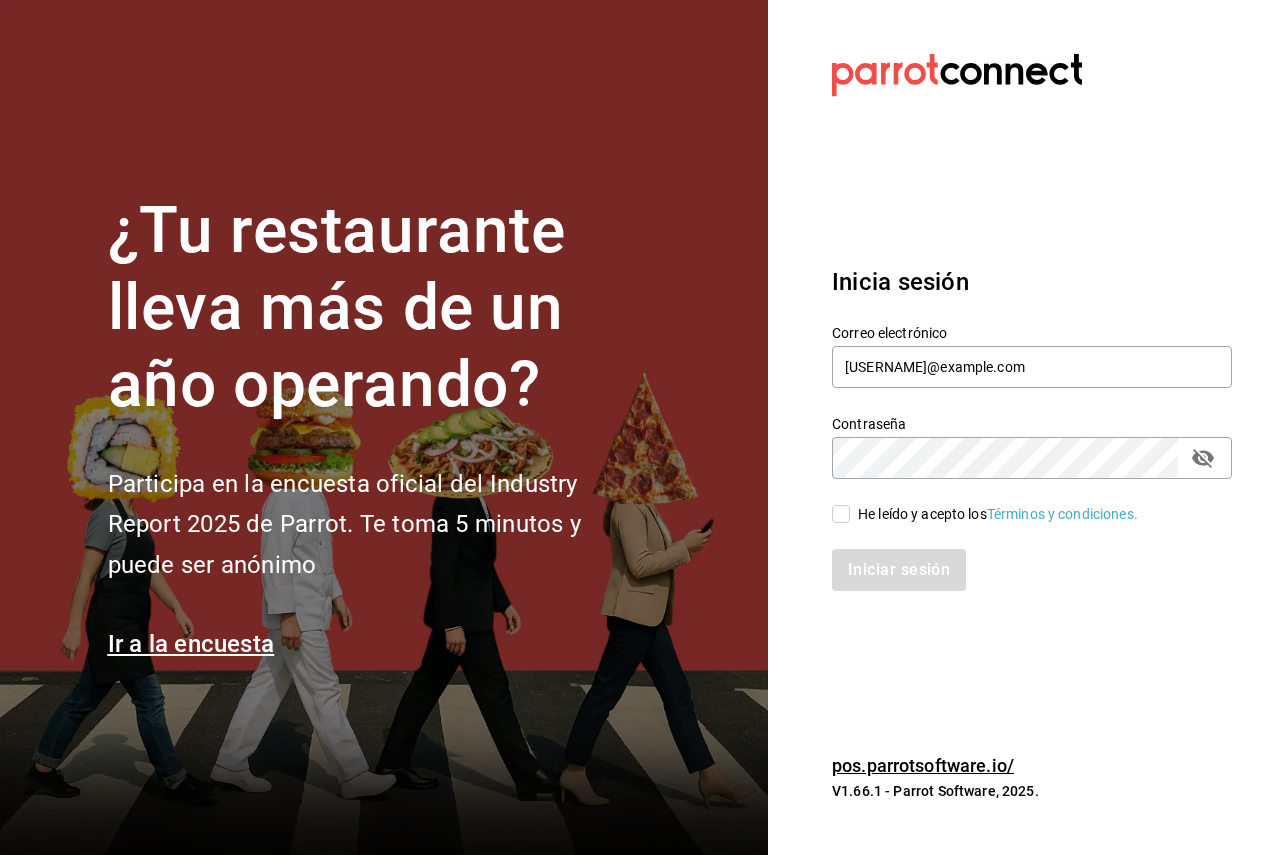 checkbox on "true" 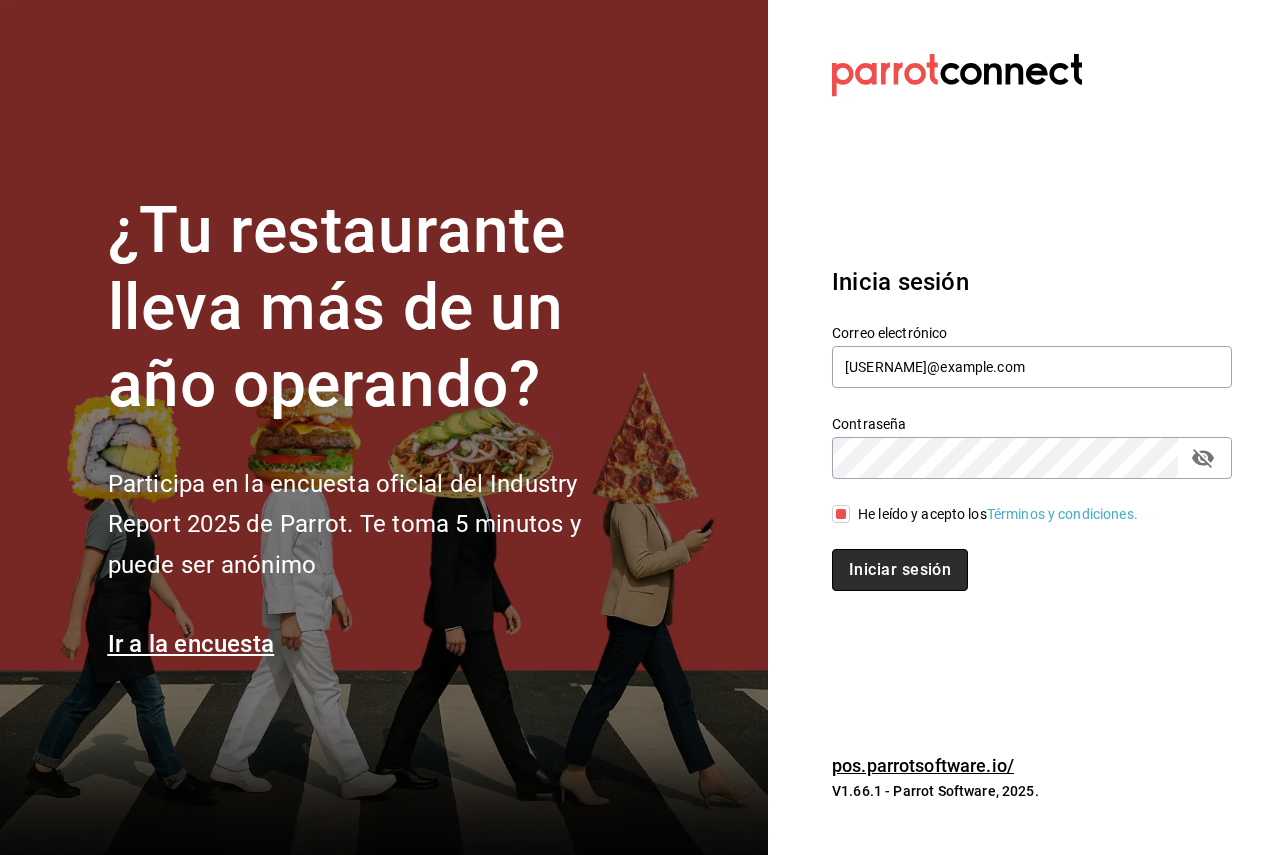 click on "Iniciar sesión" at bounding box center (900, 570) 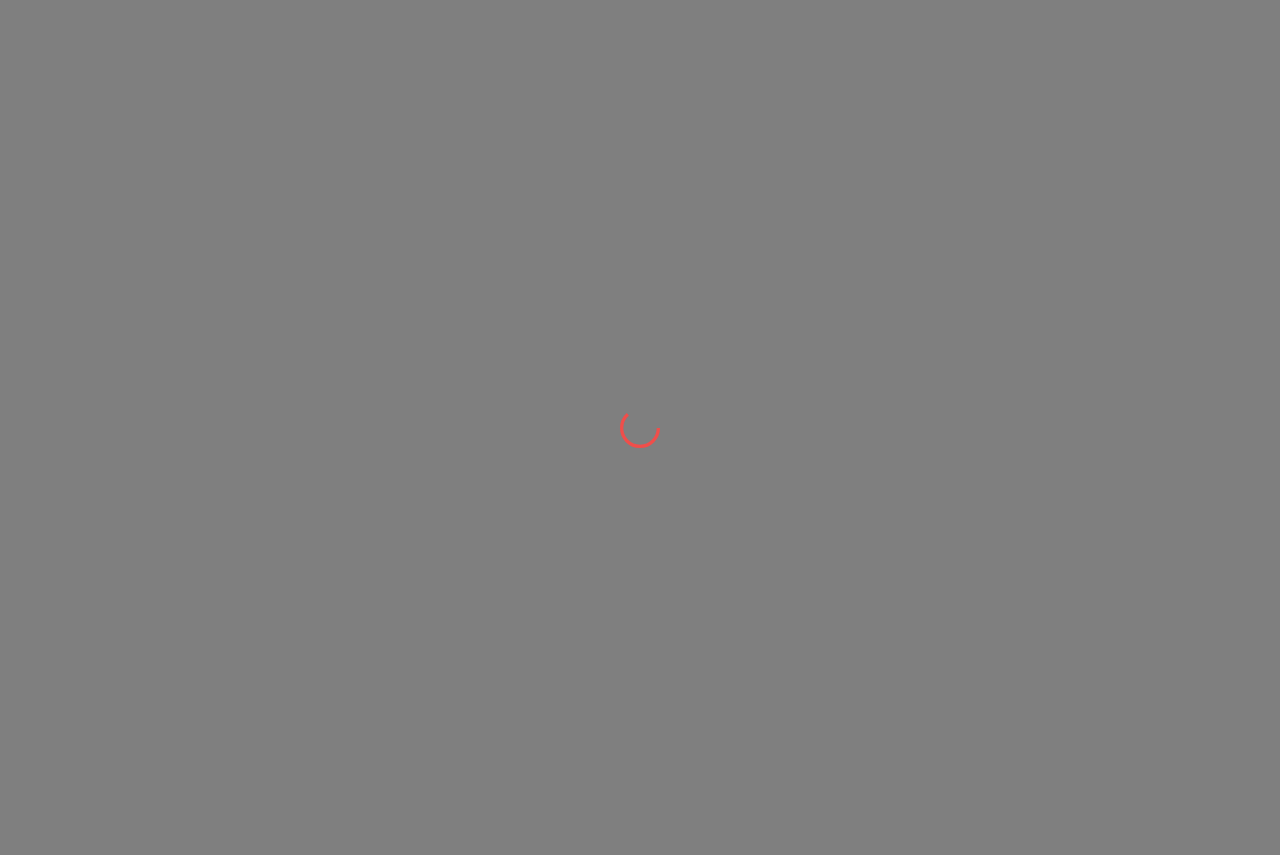 scroll, scrollTop: 0, scrollLeft: 0, axis: both 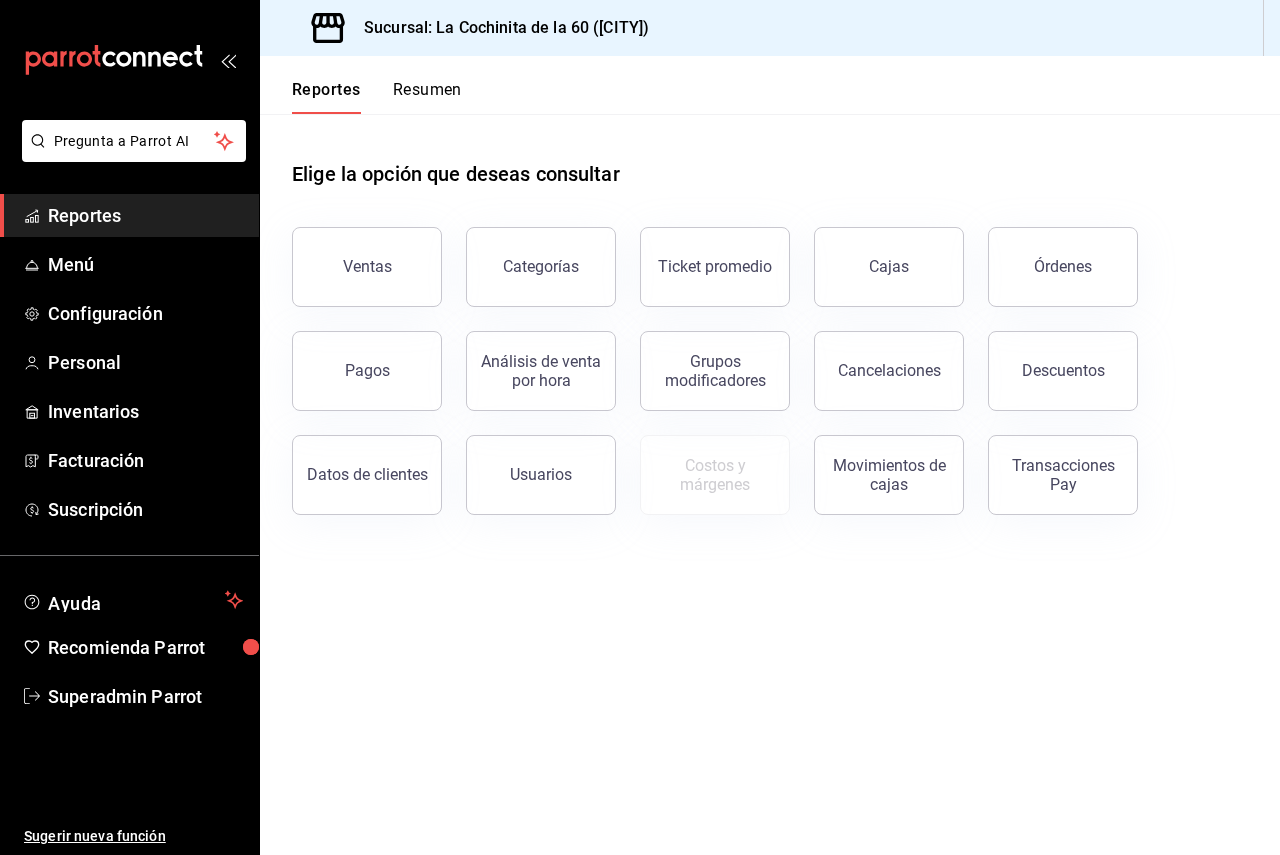click on "Resumen" at bounding box center [427, 97] 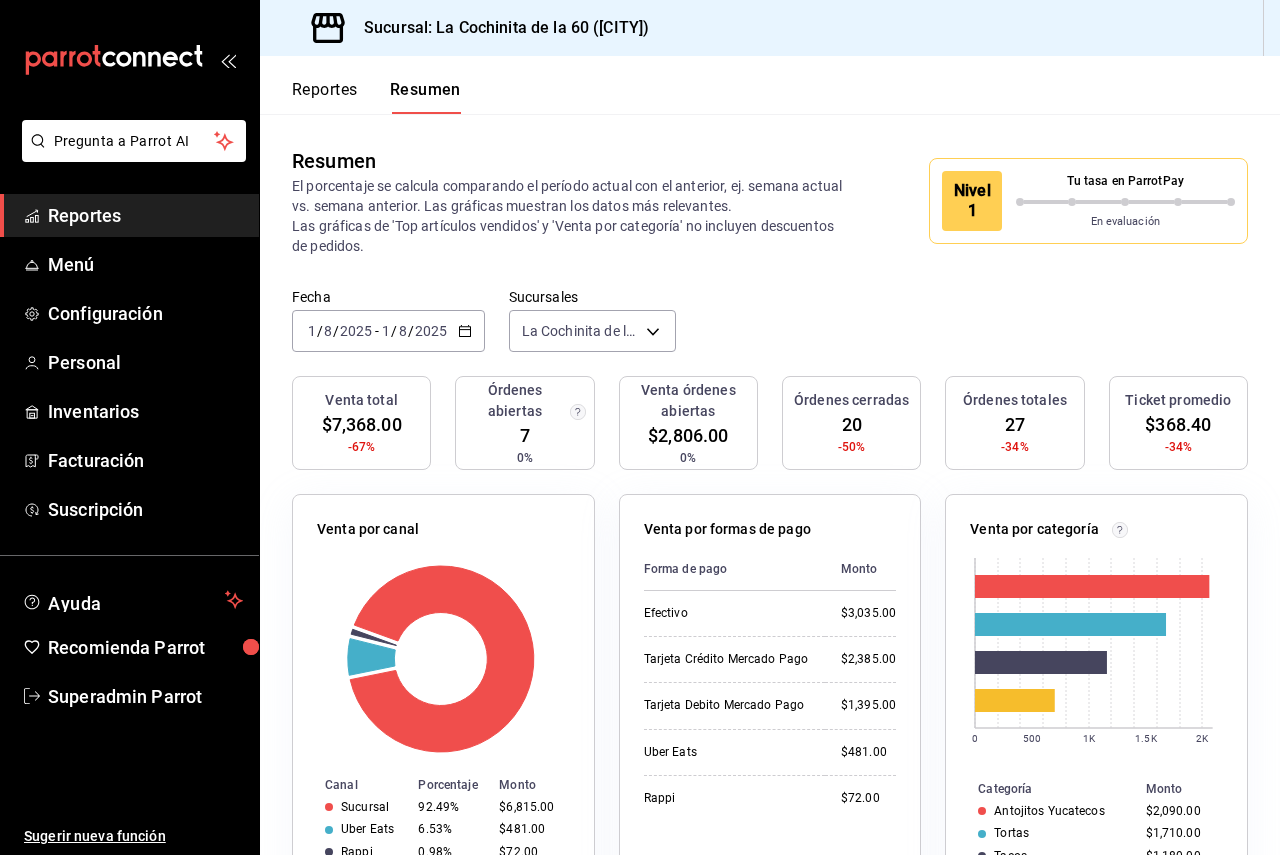 click on "Reportes" at bounding box center [325, 97] 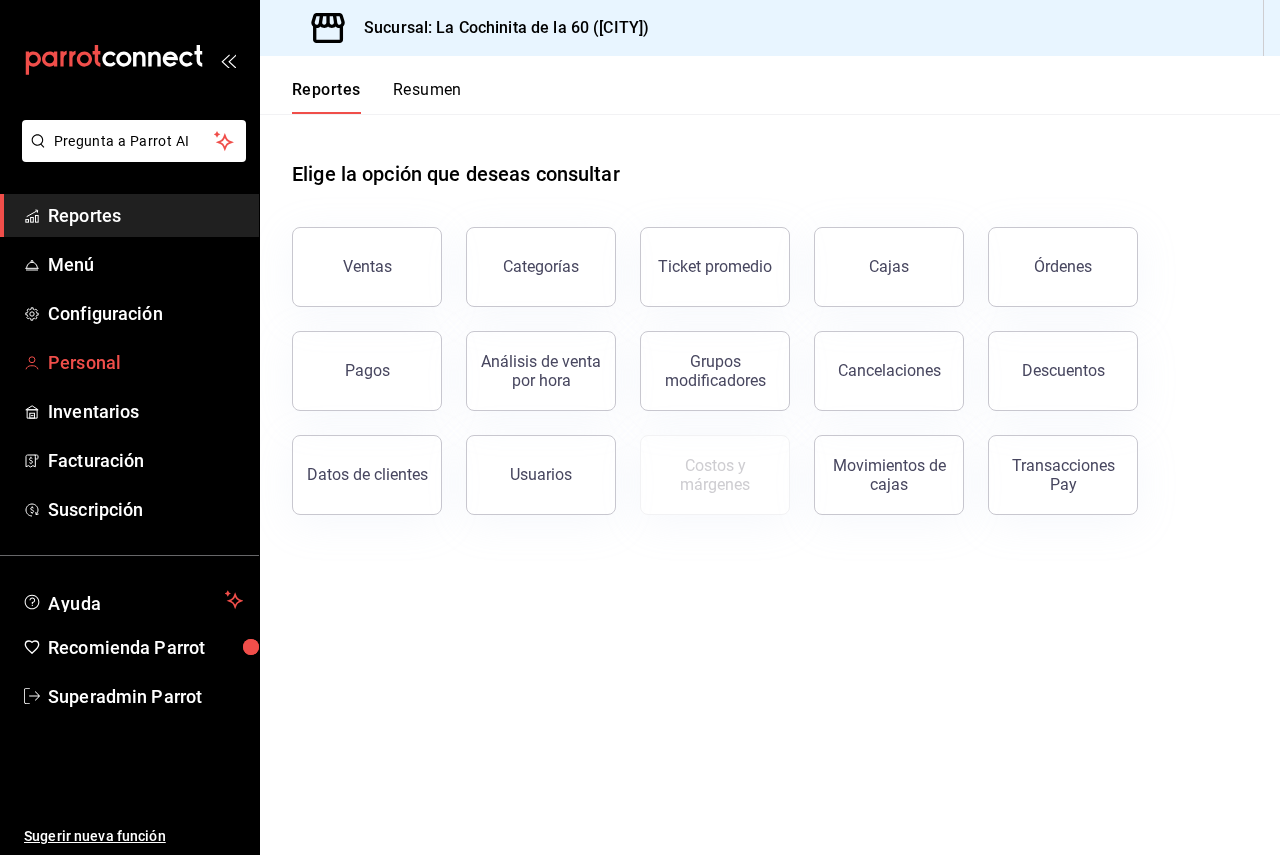 click on "Personal" at bounding box center [145, 362] 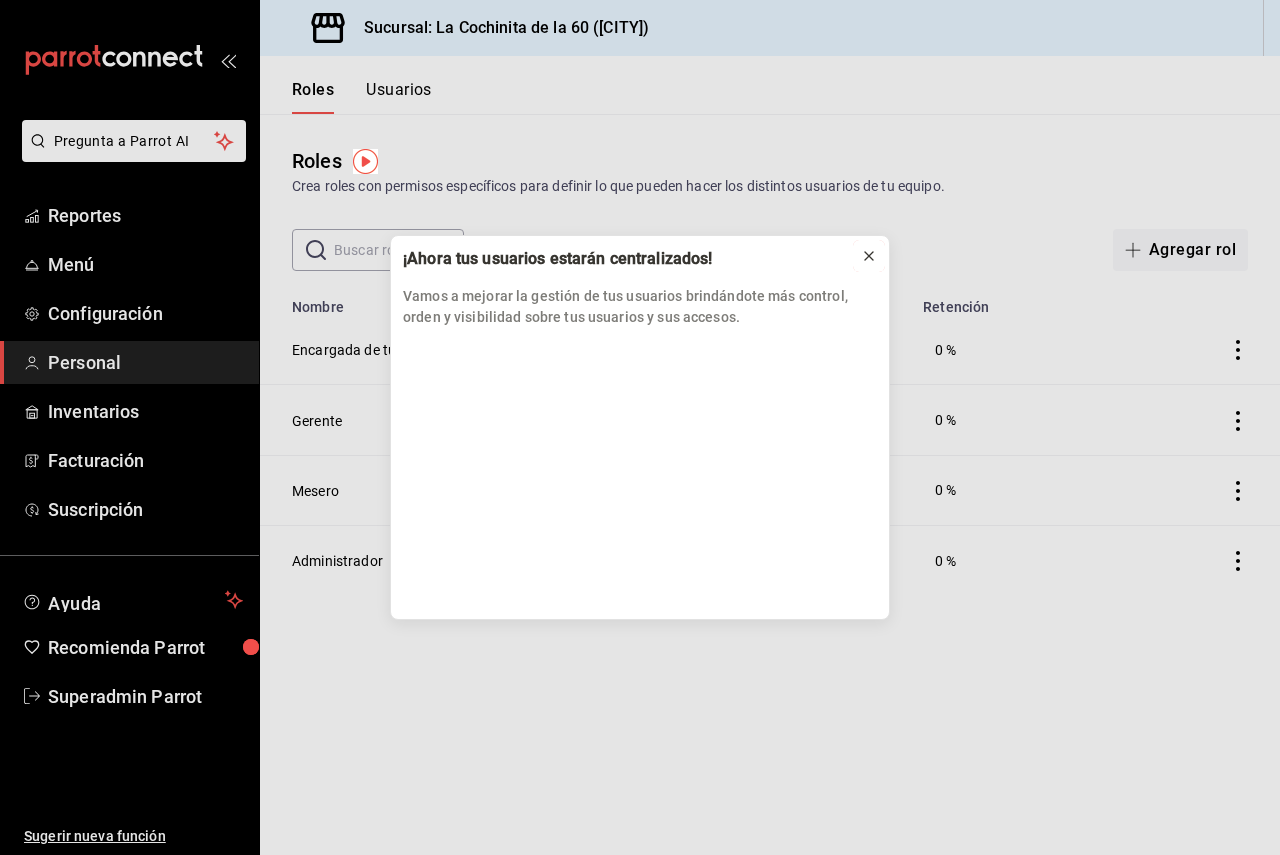 click 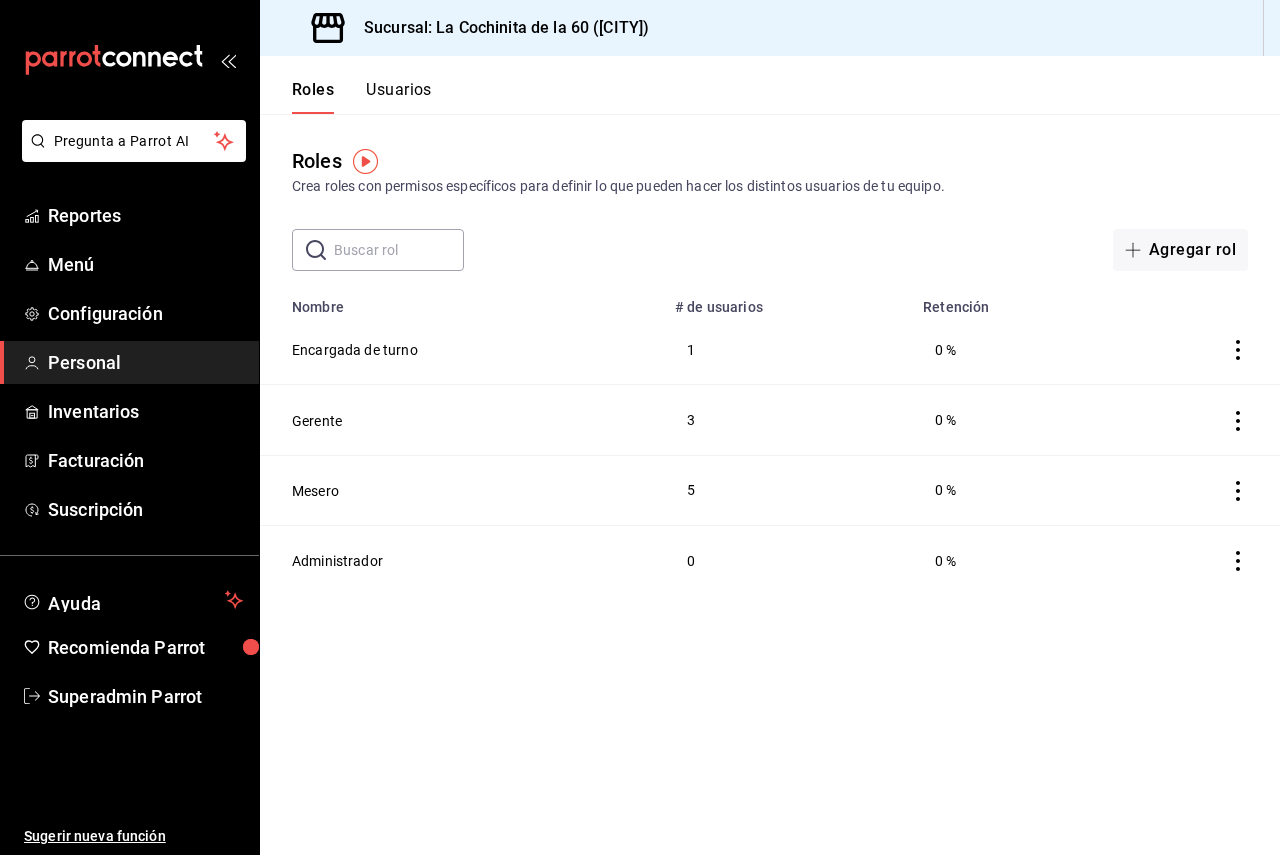 click on "Usuarios" at bounding box center [399, 97] 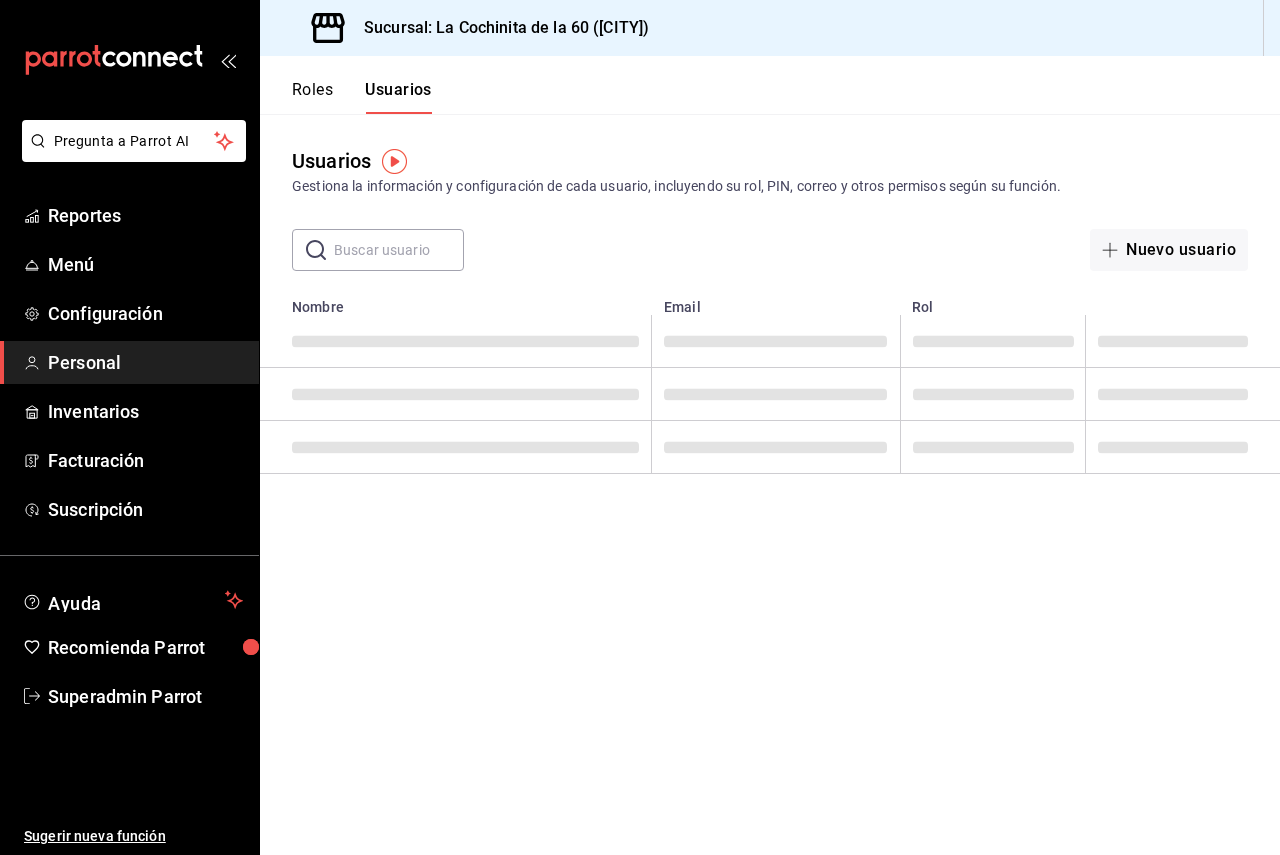 click at bounding box center [399, 250] 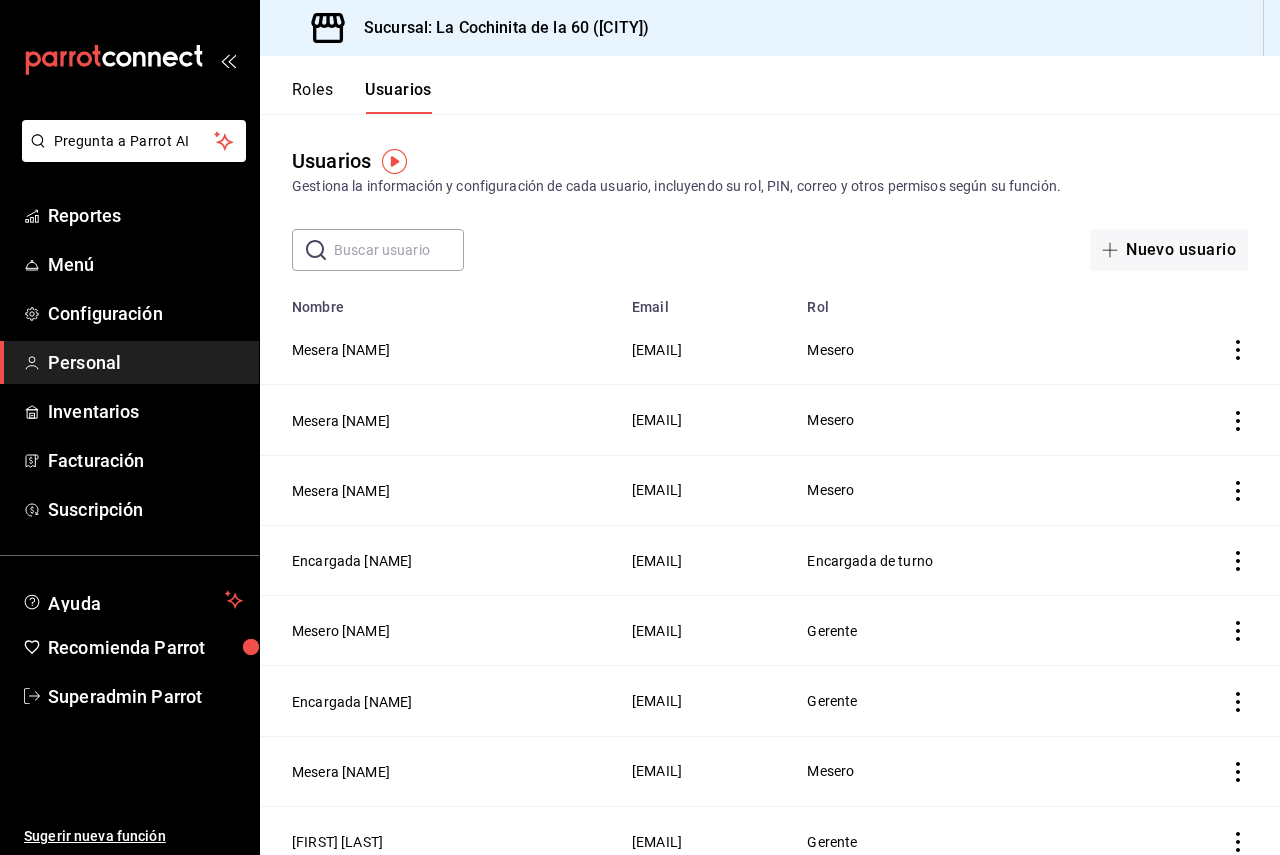 paste on "[EMAIL]" 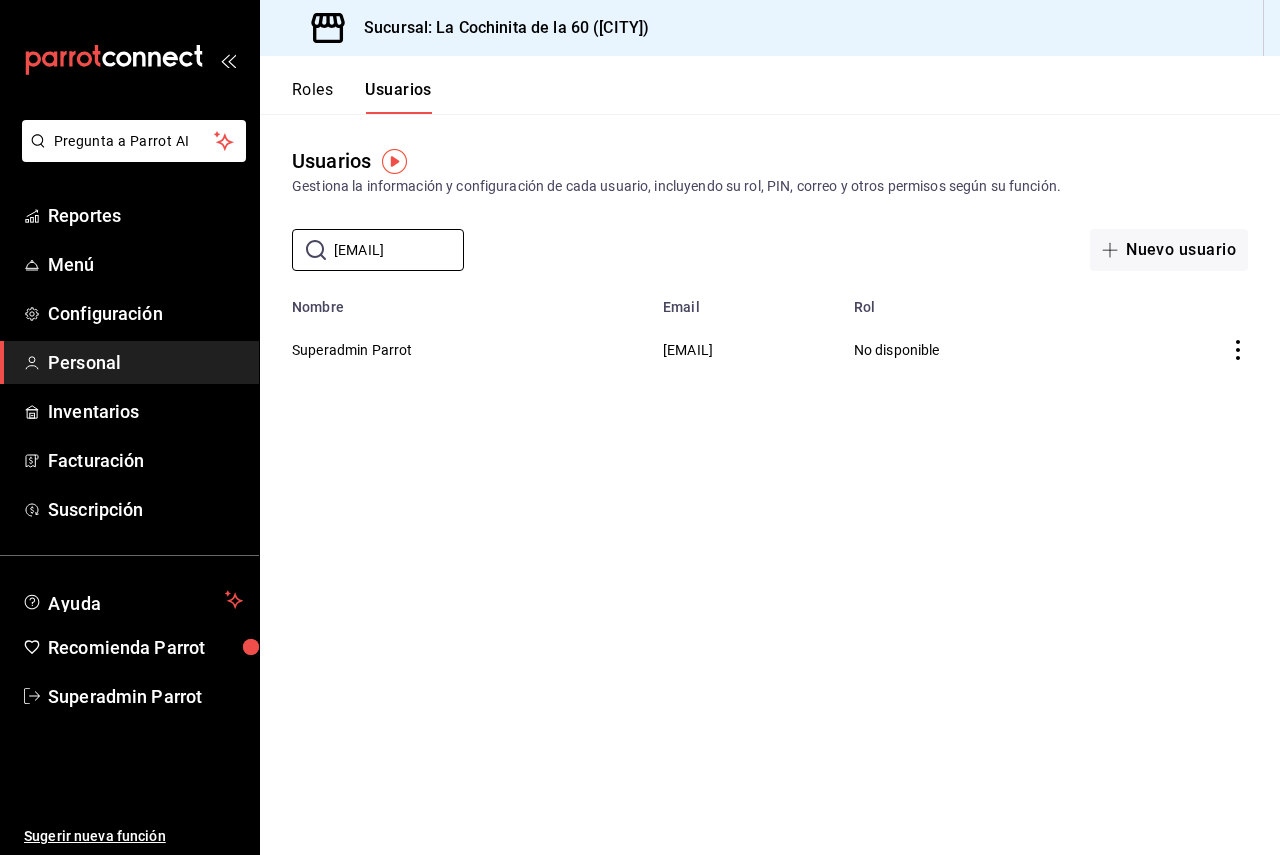 scroll, scrollTop: 0, scrollLeft: 29, axis: horizontal 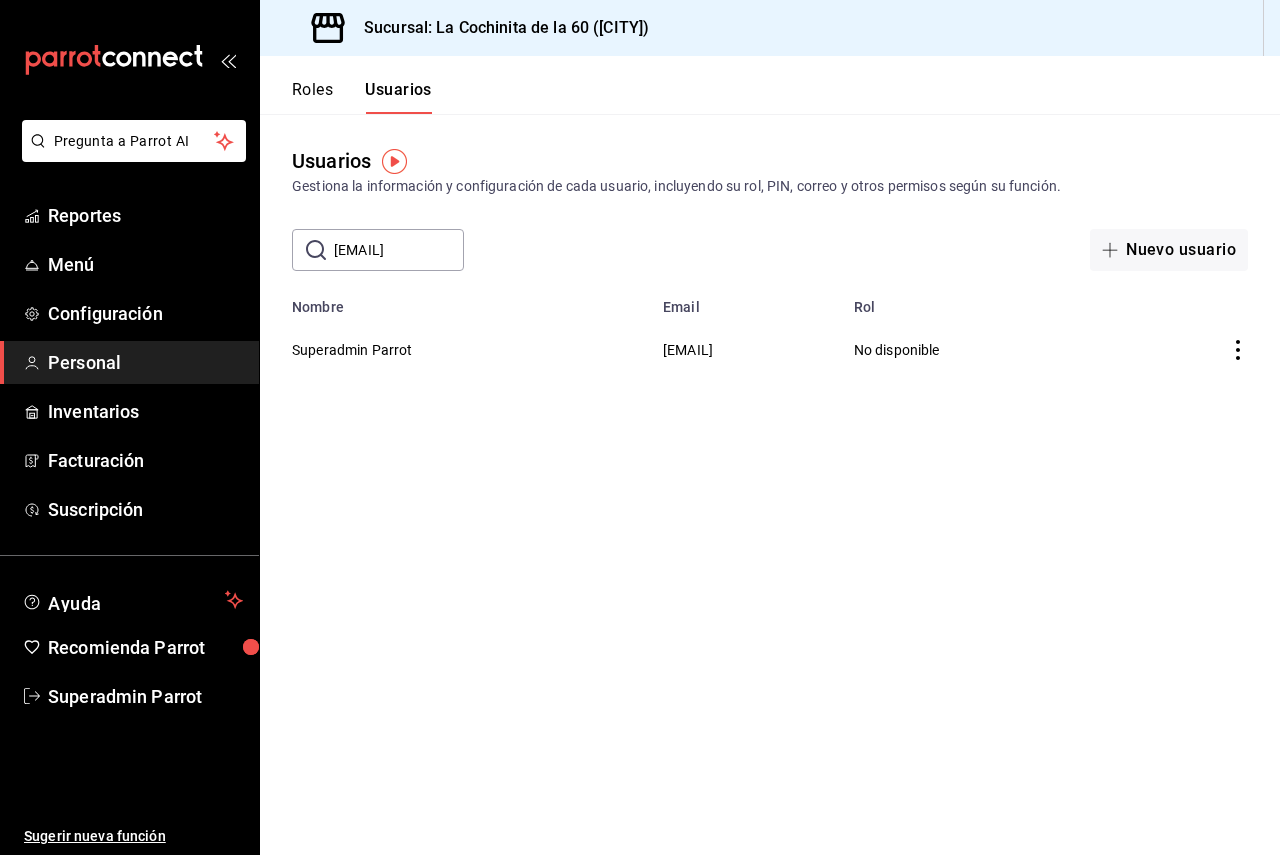 click on "[EMAIL]" at bounding box center [399, 250] 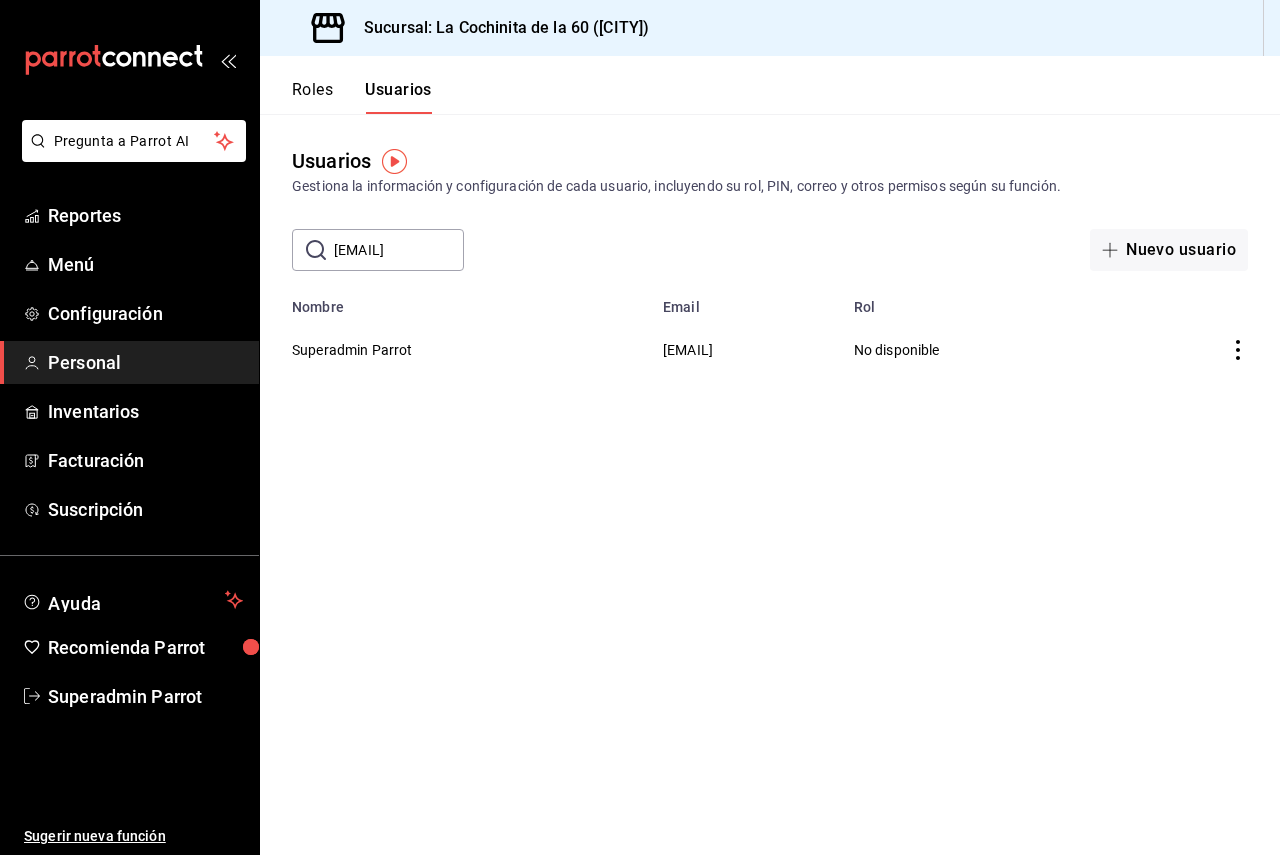 paste on "[EMAIL]" 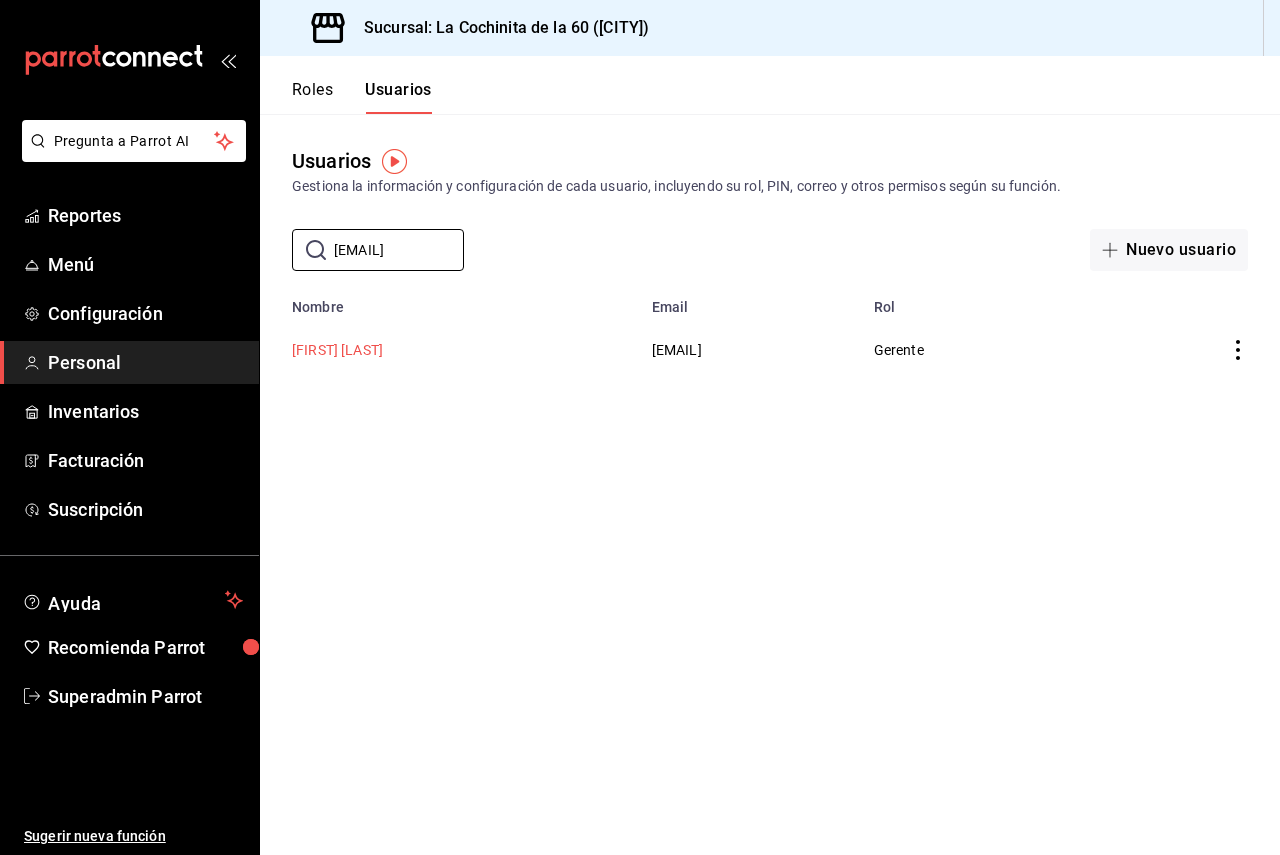 type on "[EMAIL]" 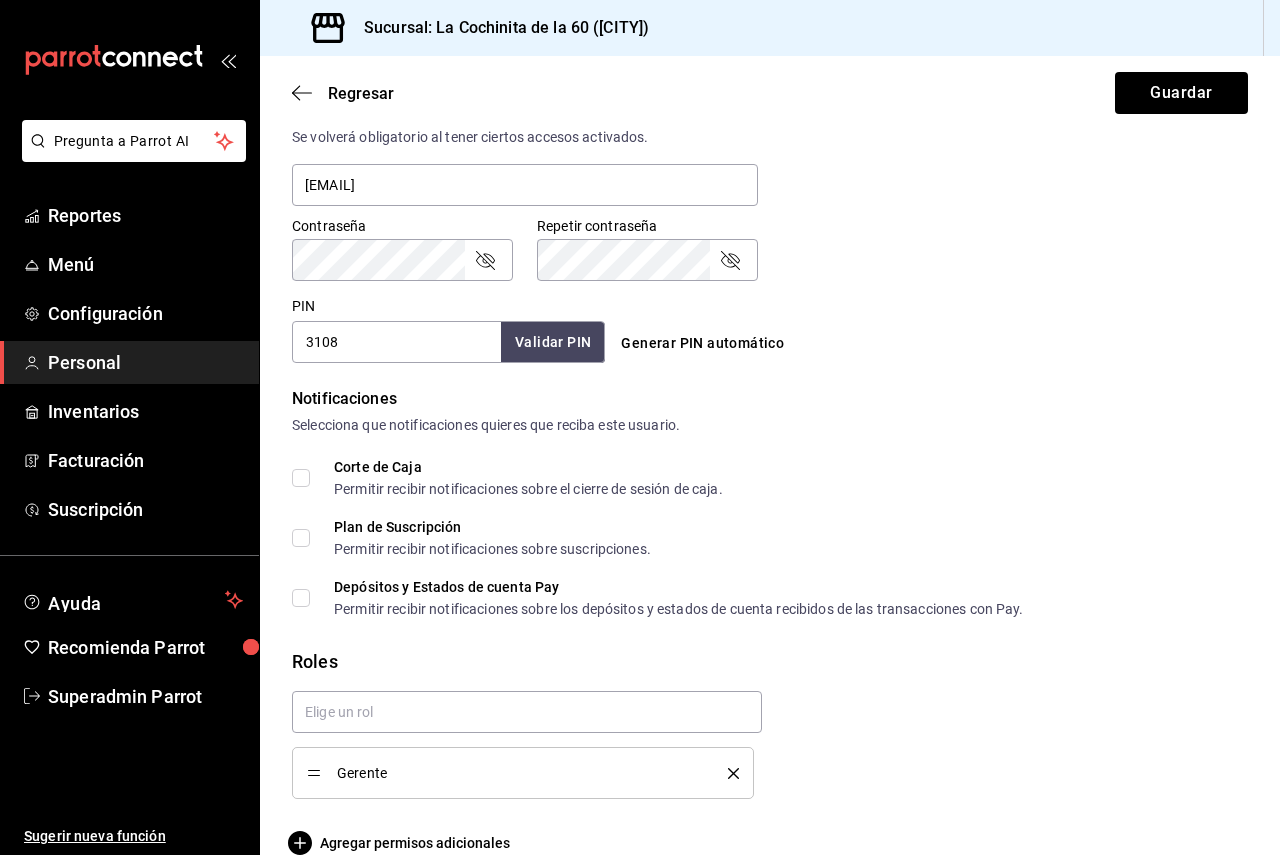 scroll, scrollTop: 832, scrollLeft: 0, axis: vertical 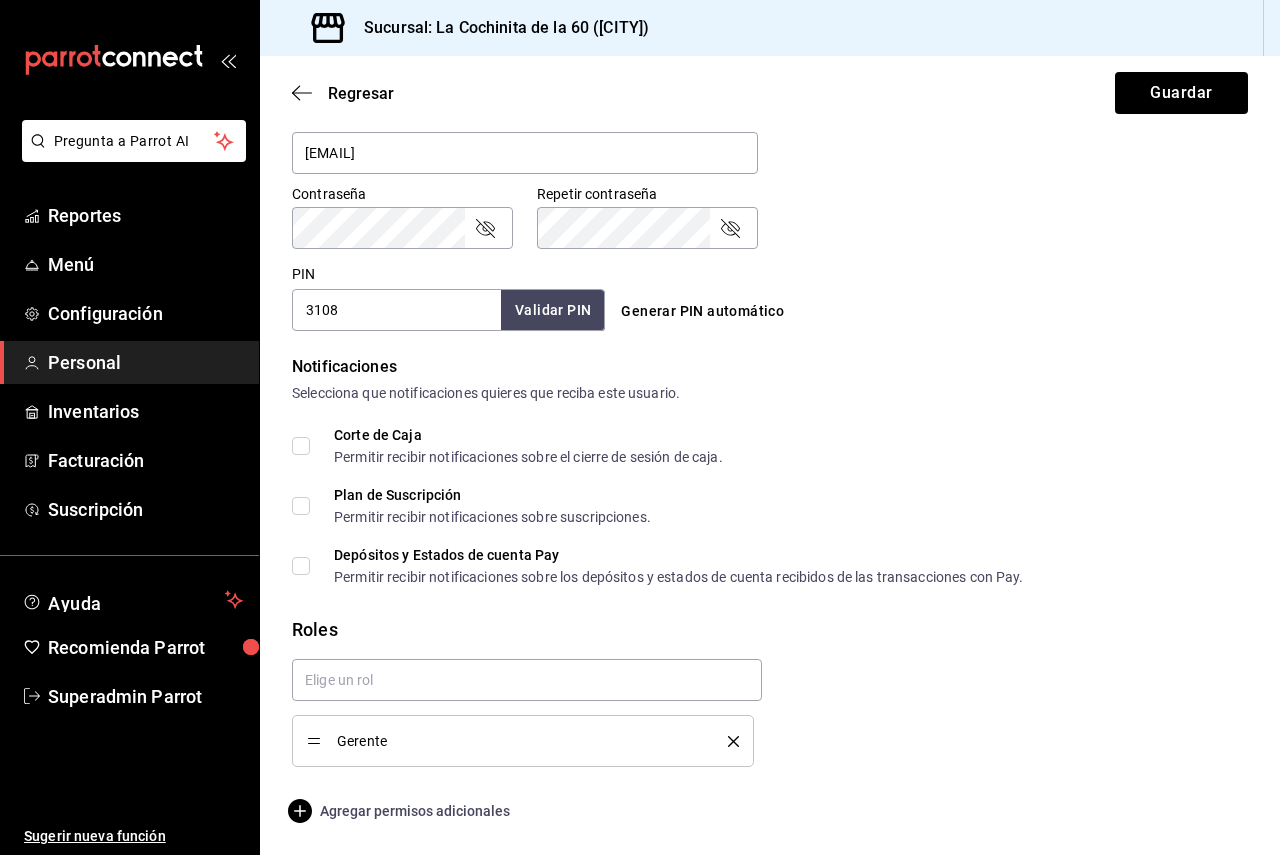 click on "Agregar permisos adicionales" at bounding box center (401, 811) 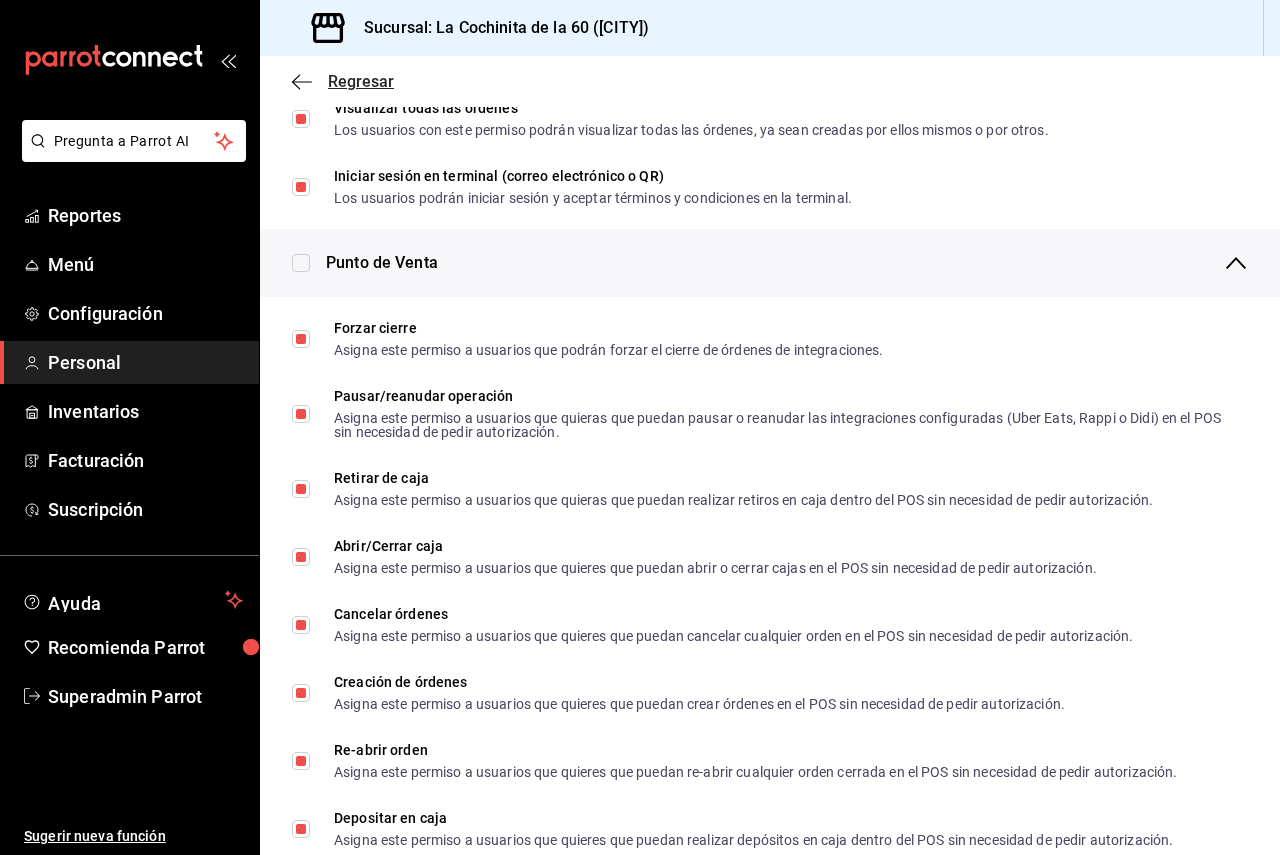 click 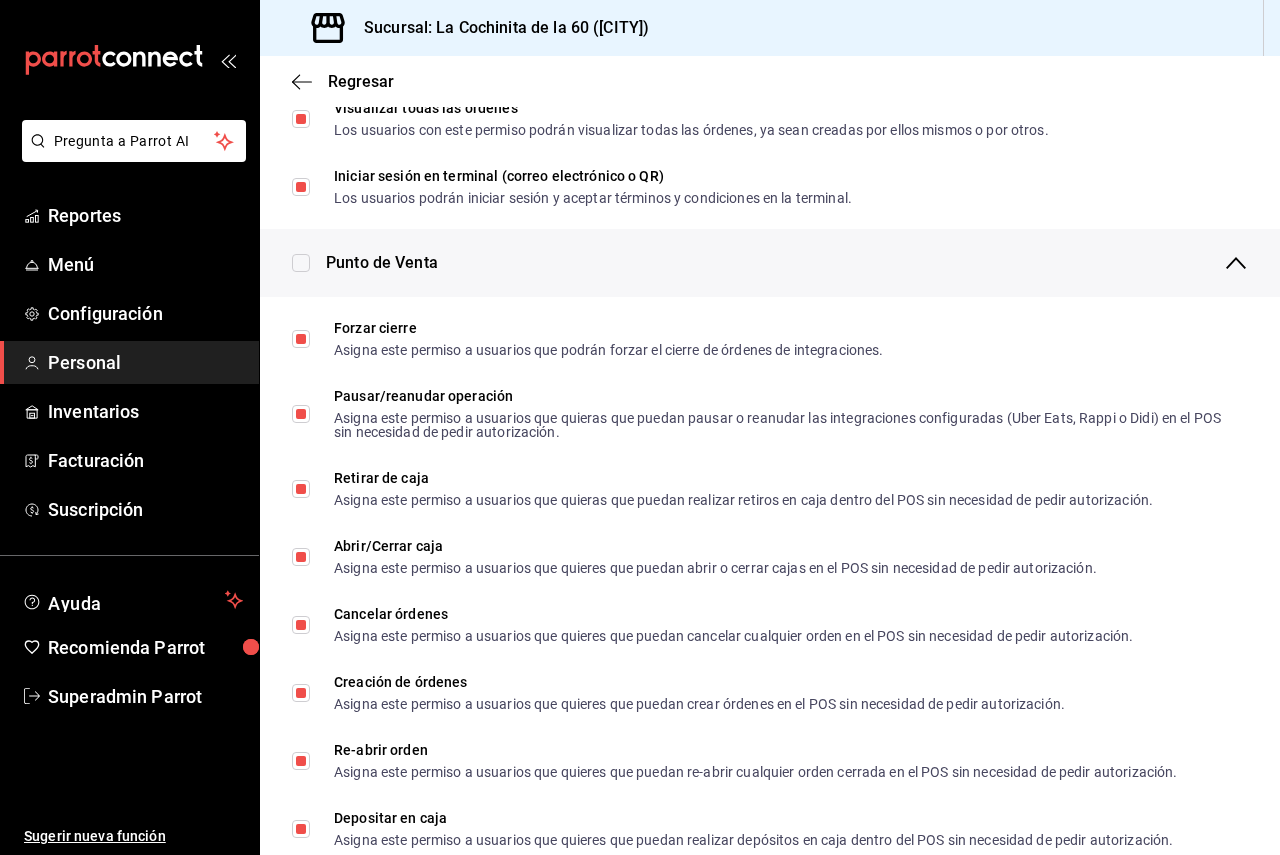 scroll, scrollTop: 832, scrollLeft: 0, axis: vertical 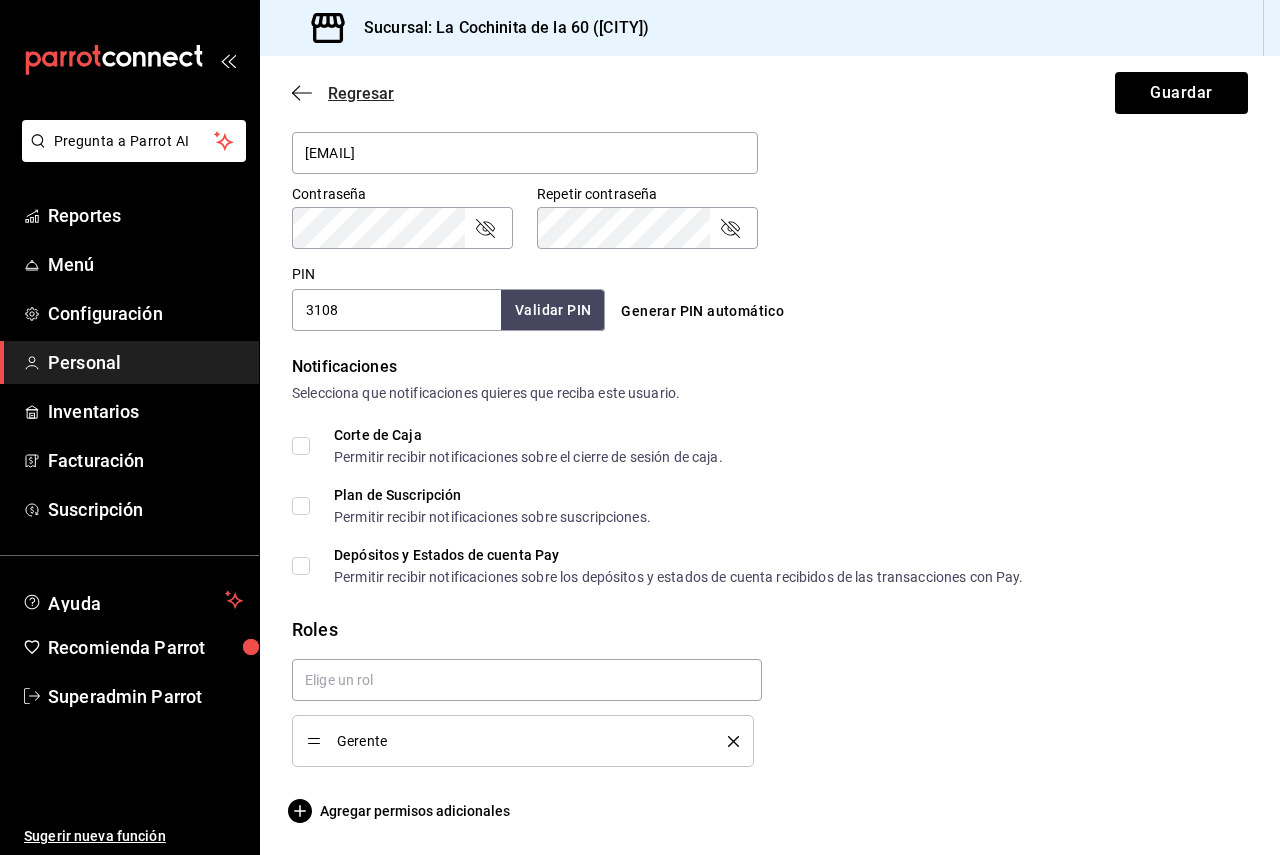 click on "Regresar" at bounding box center (343, 93) 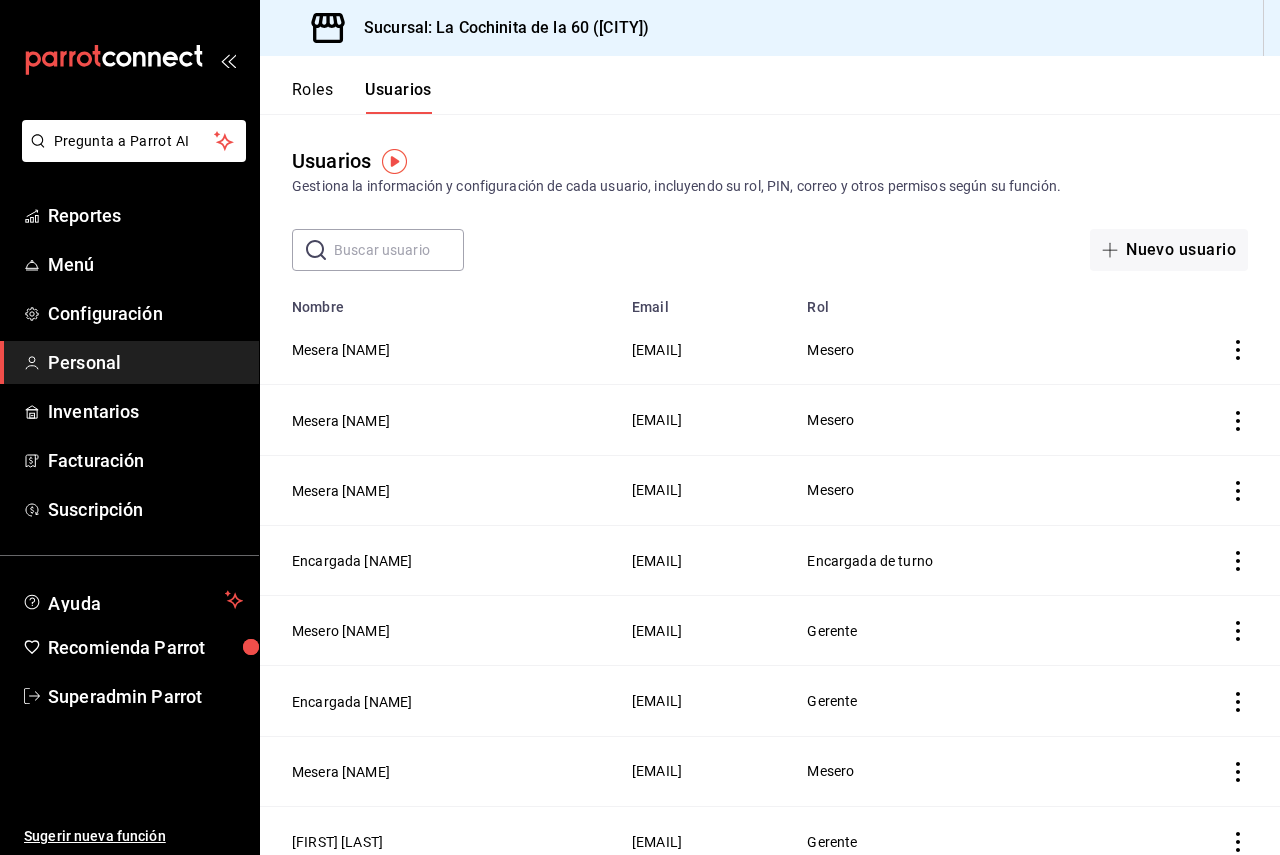 click at bounding box center (399, 250) 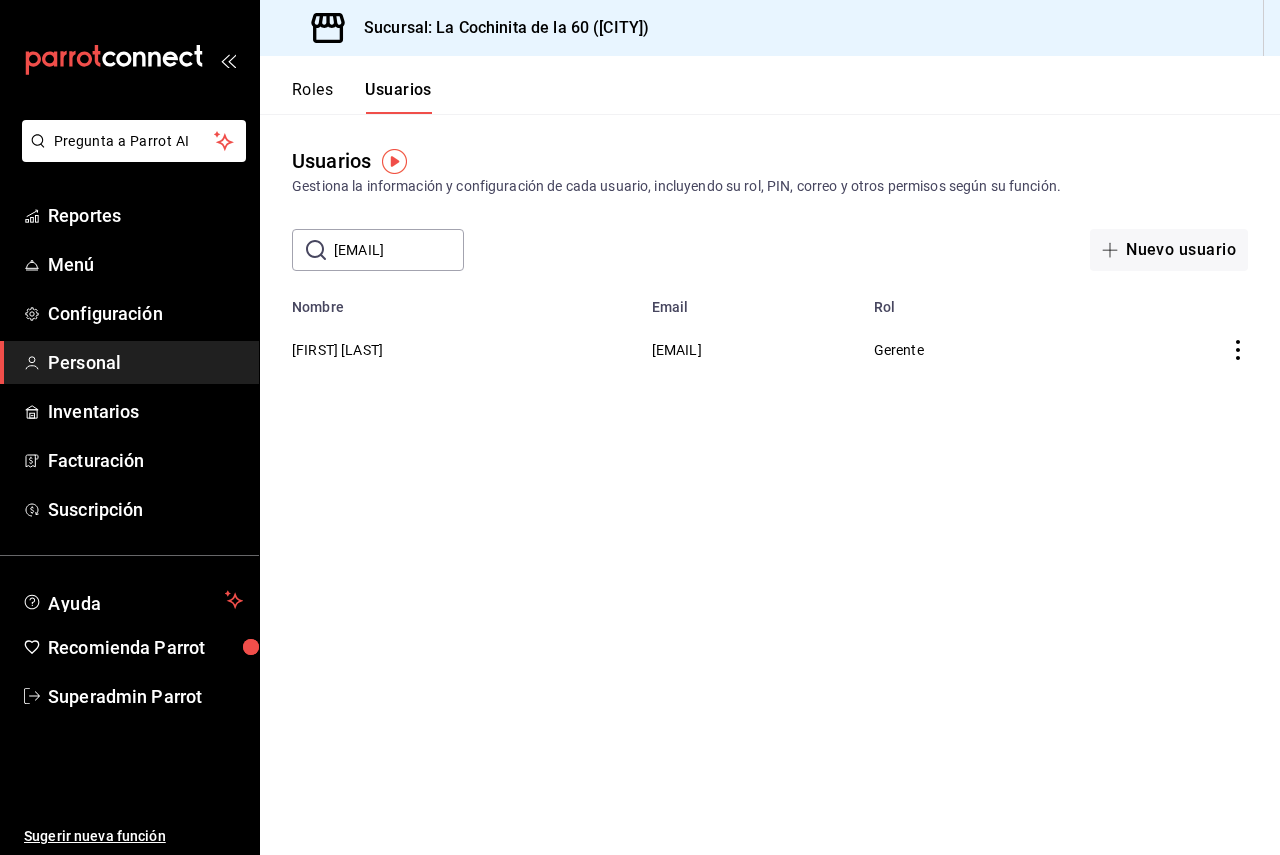 scroll, scrollTop: 0, scrollLeft: 74, axis: horizontal 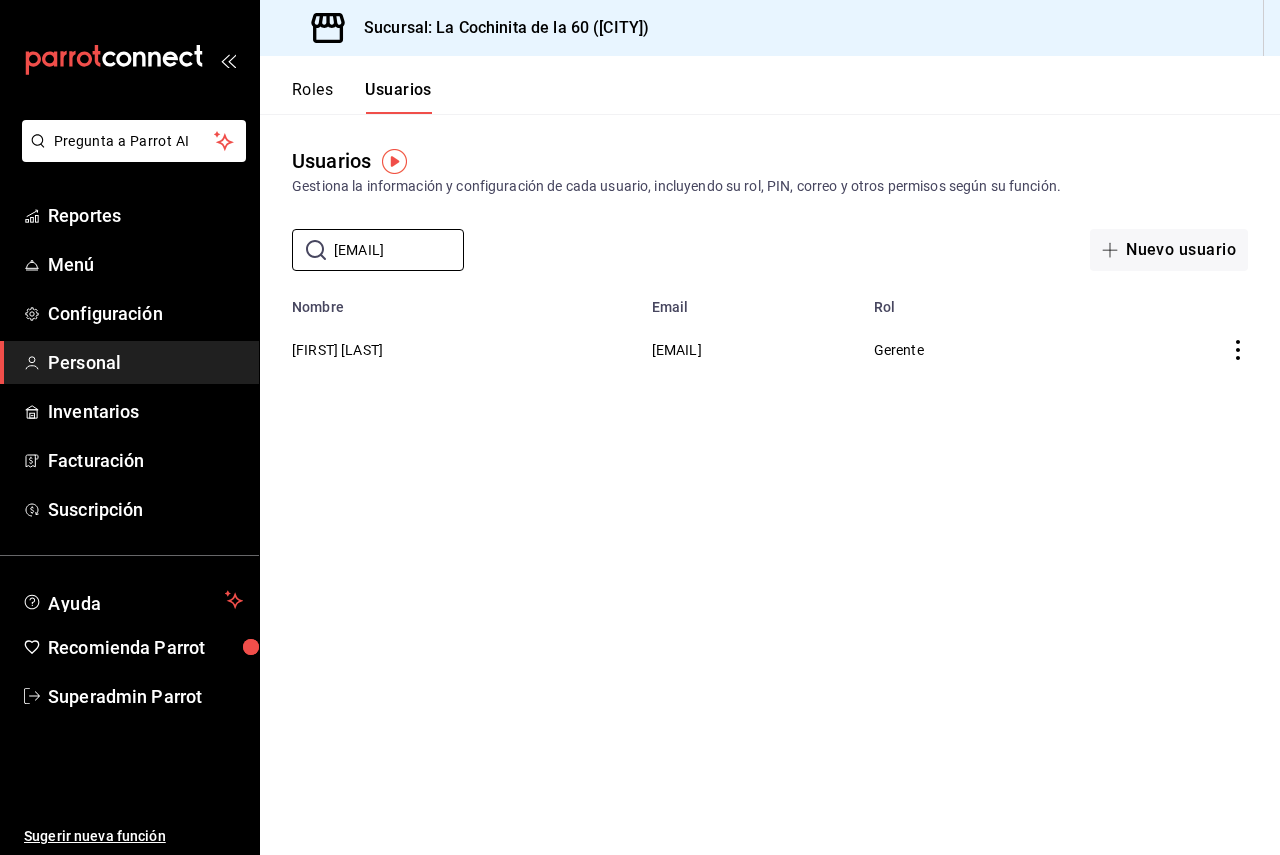 type on "[EMAIL]" 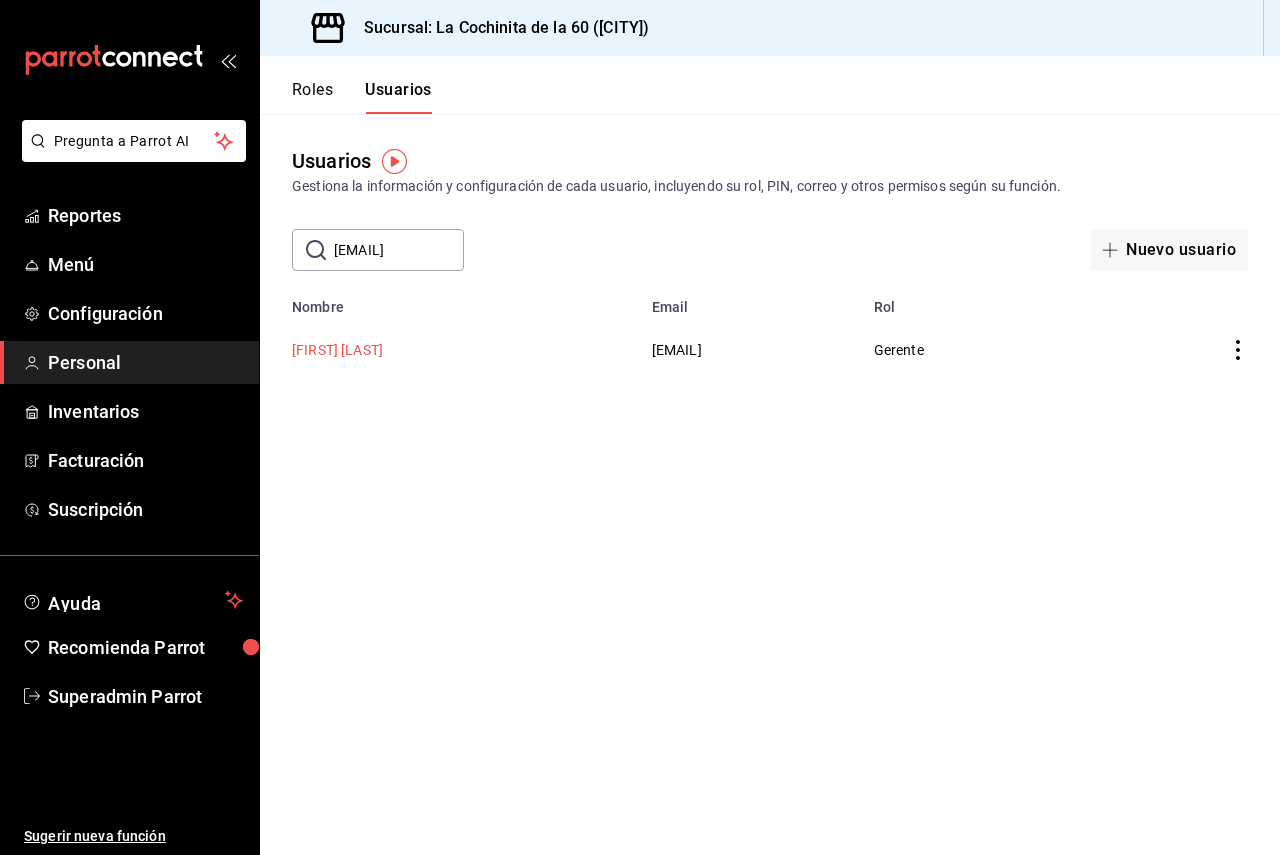scroll, scrollTop: 0, scrollLeft: 0, axis: both 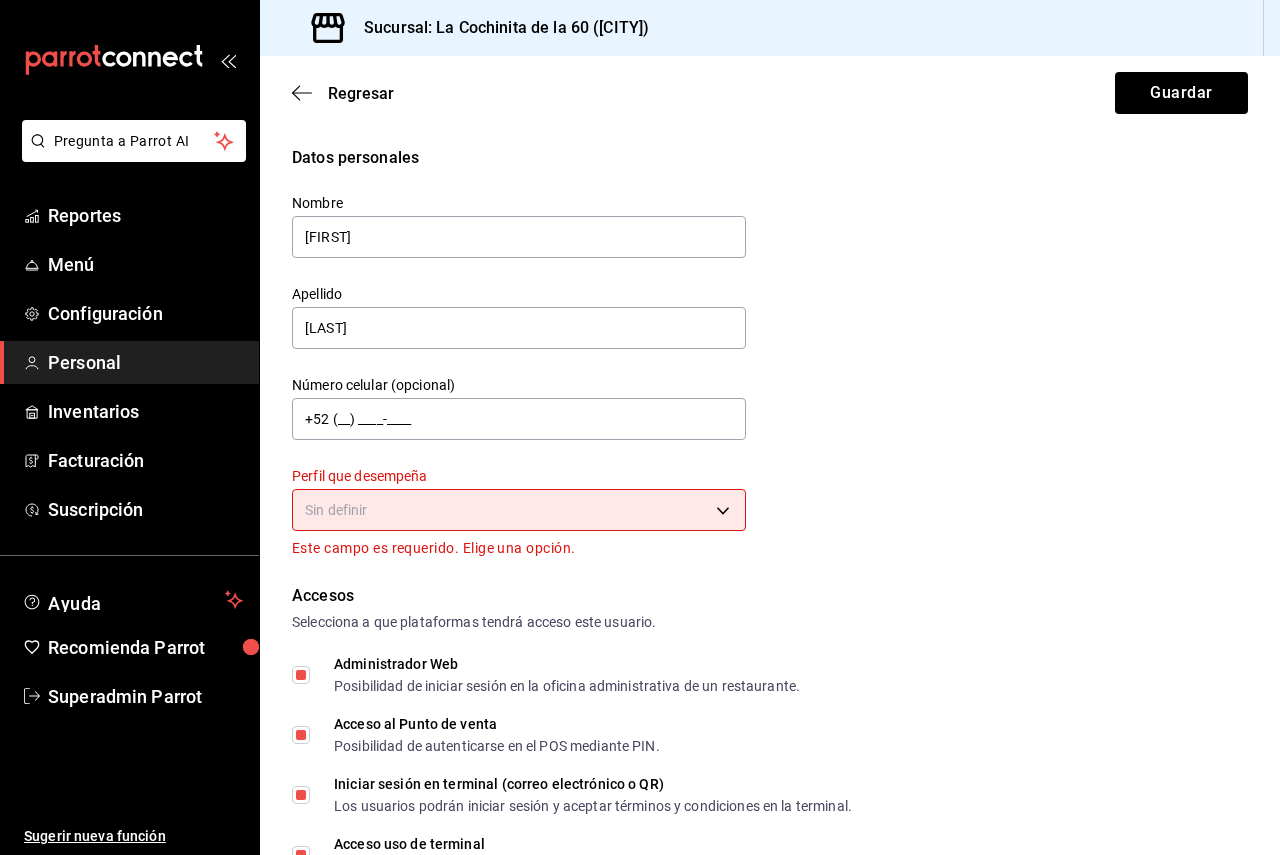 drag, startPoint x: 371, startPoint y: 230, endPoint x: 276, endPoint y: 234, distance: 95.084175 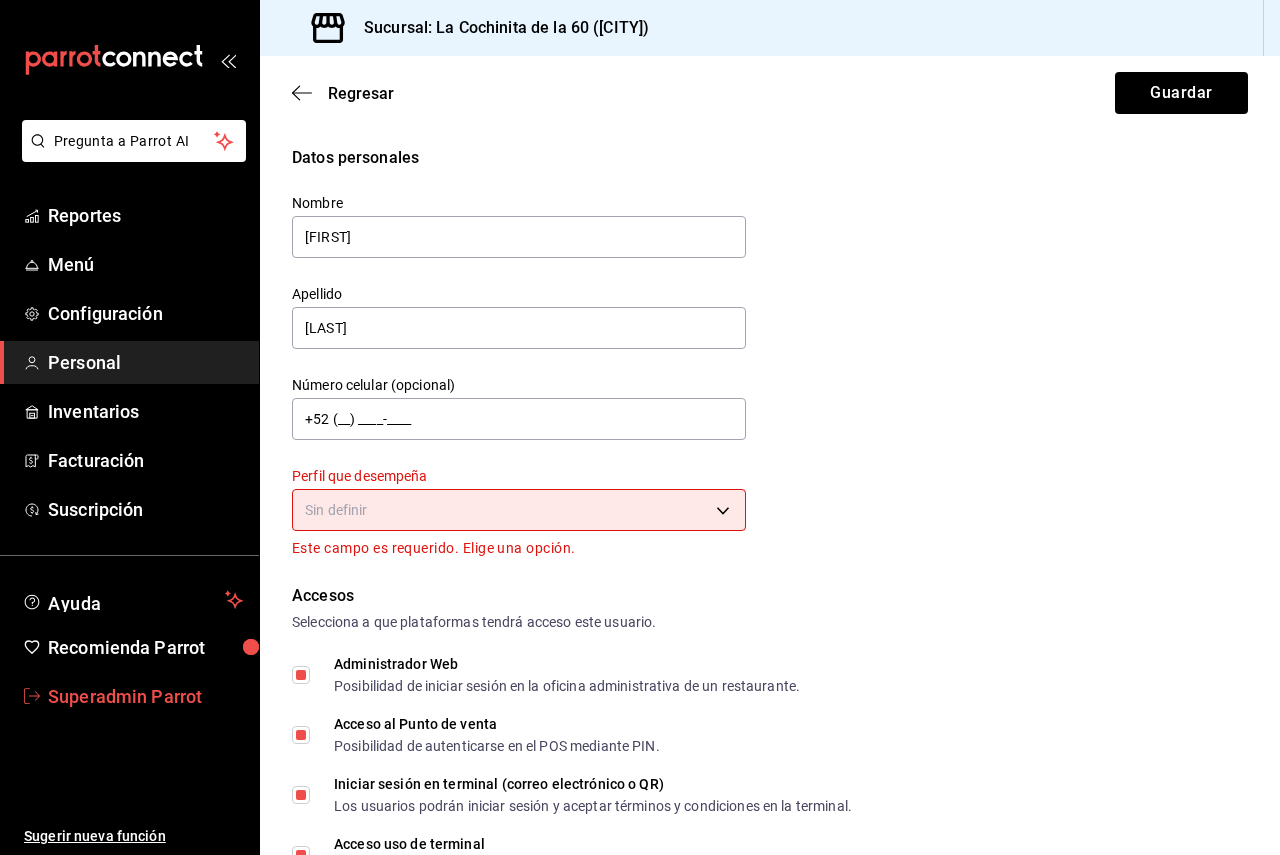 click on "Superadmin Parrot" at bounding box center (145, 696) 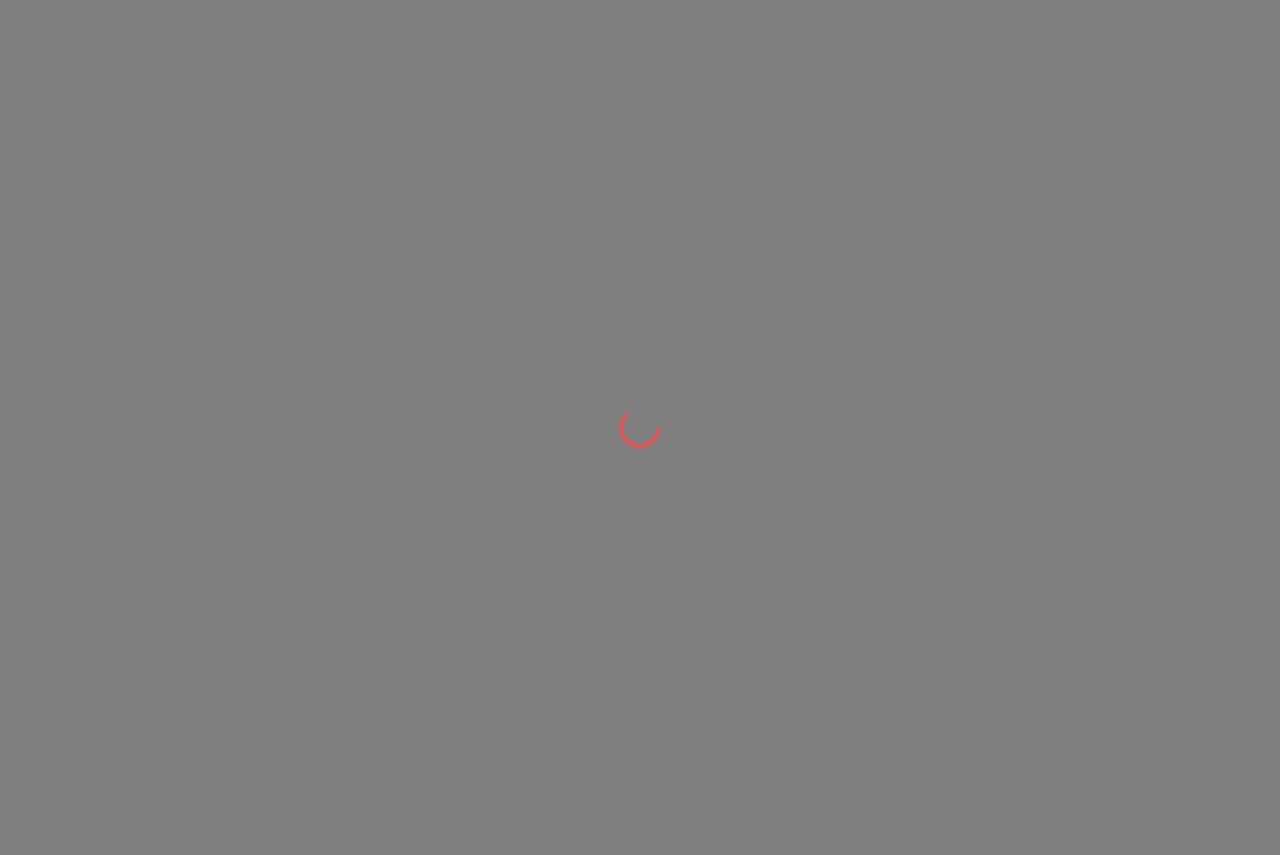 scroll, scrollTop: 0, scrollLeft: 0, axis: both 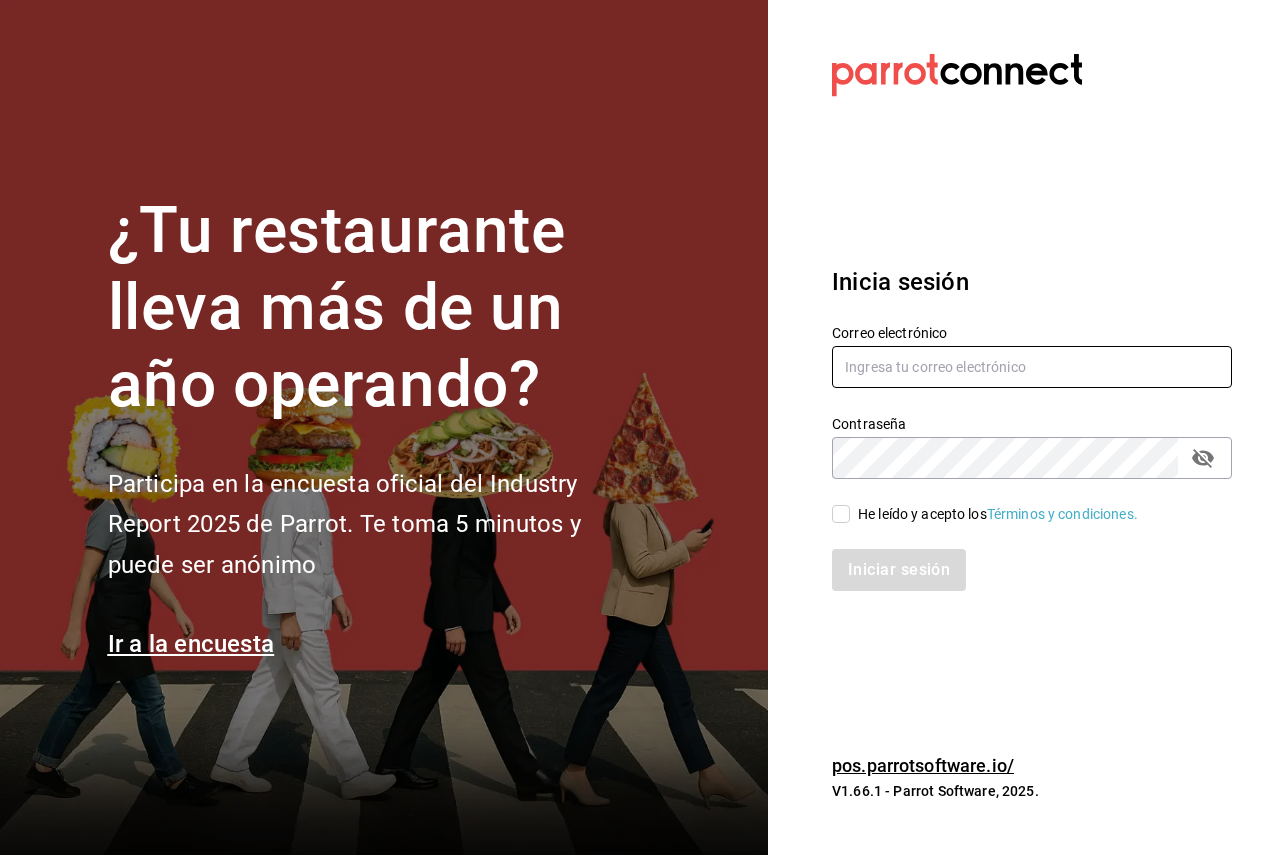 click at bounding box center [1032, 367] 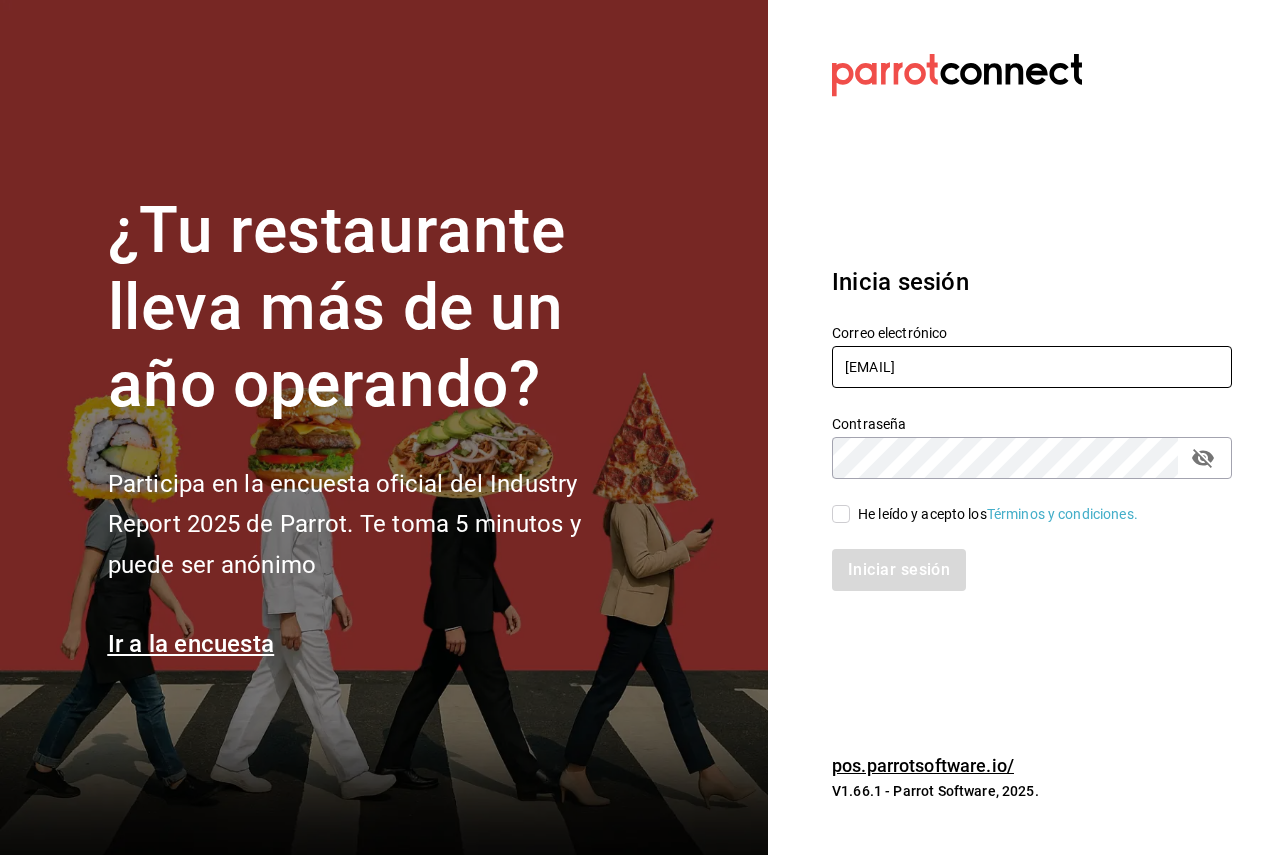 type on "dylan@parrotsoftware.io" 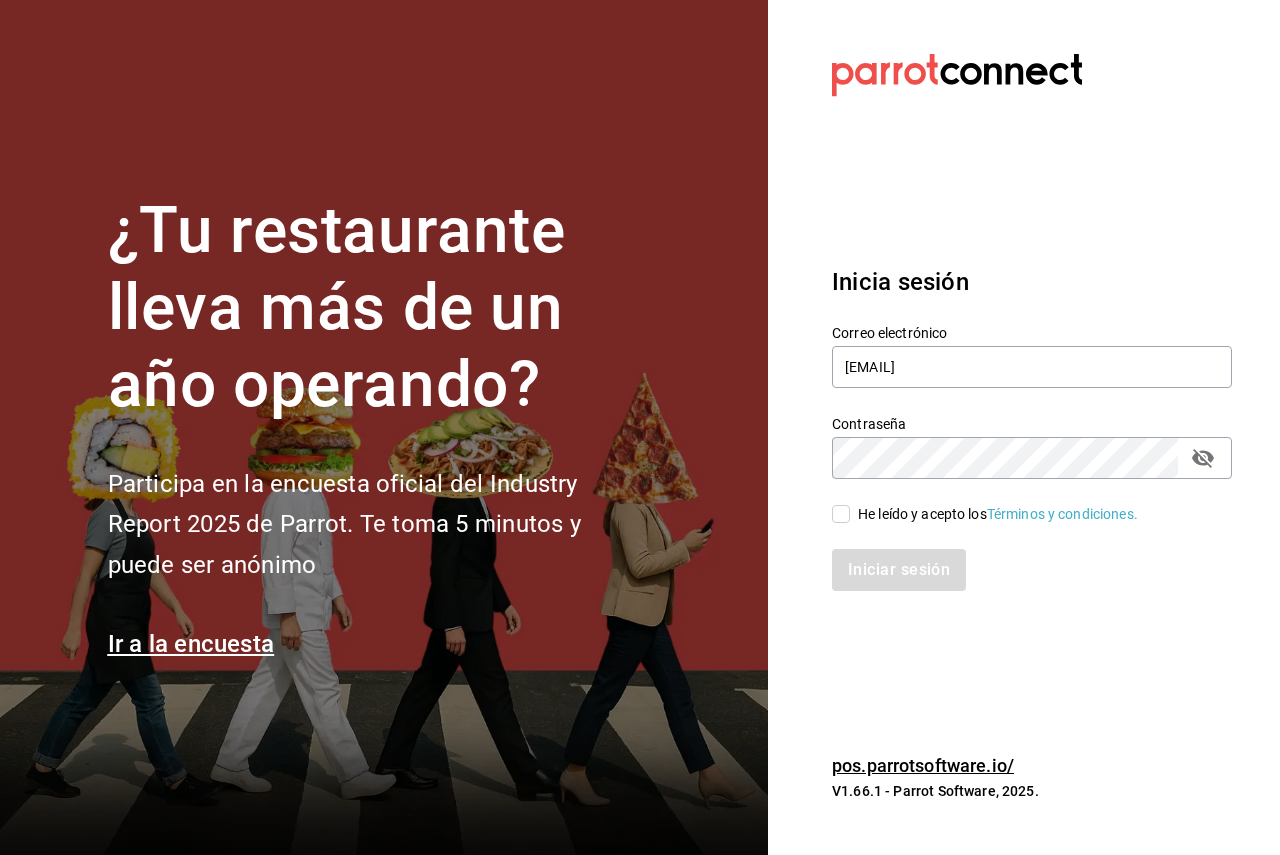 click on "He leído y acepto los  Términos y condiciones." at bounding box center [841, 514] 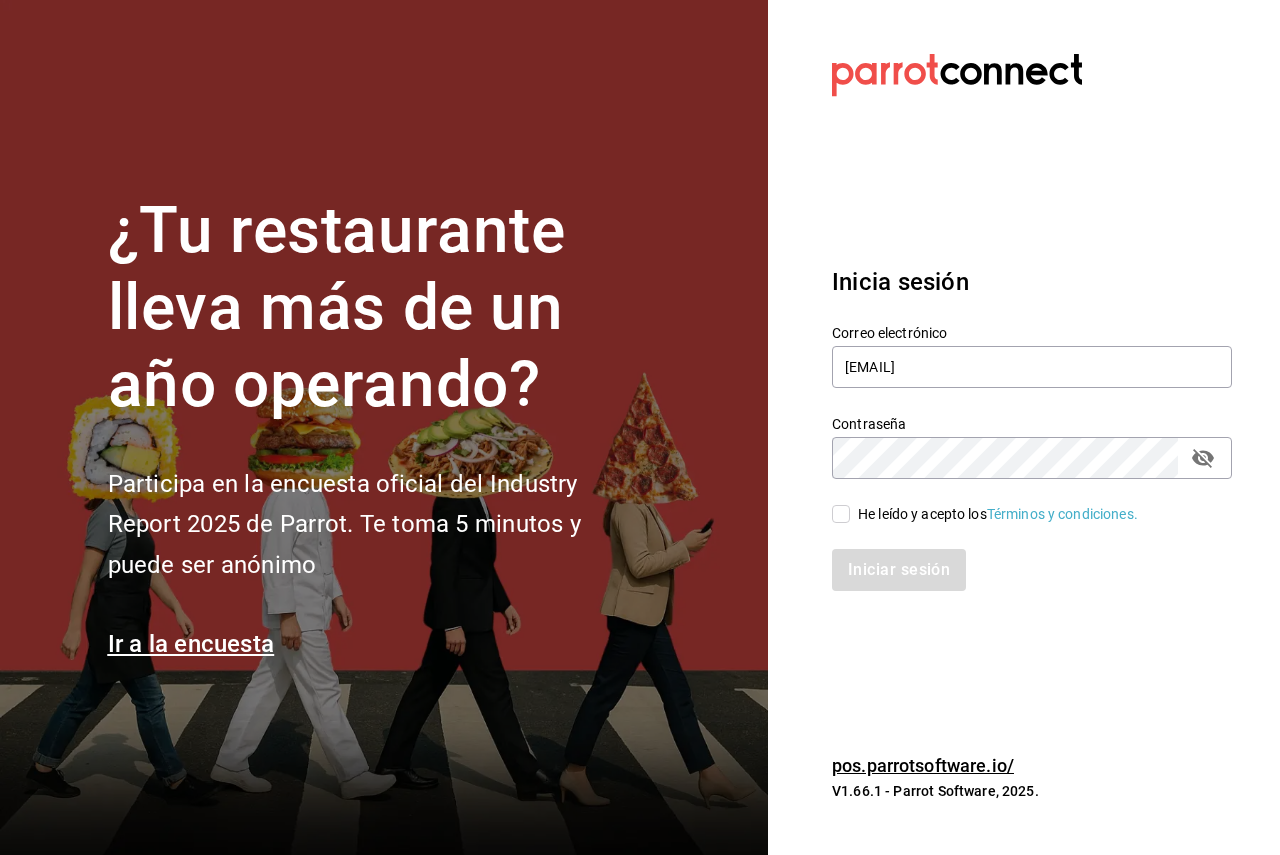 checkbox on "true" 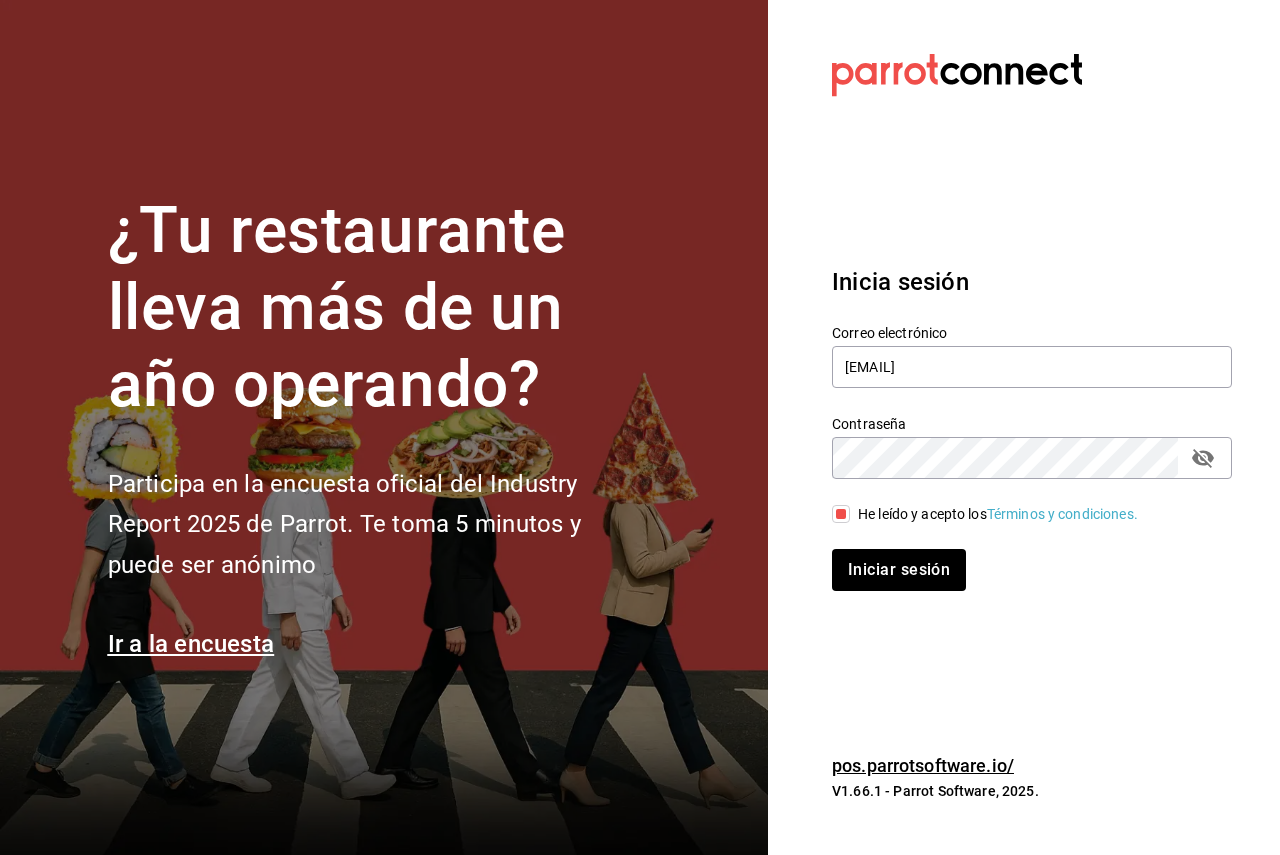 click on "Iniciar sesión" at bounding box center [899, 570] 